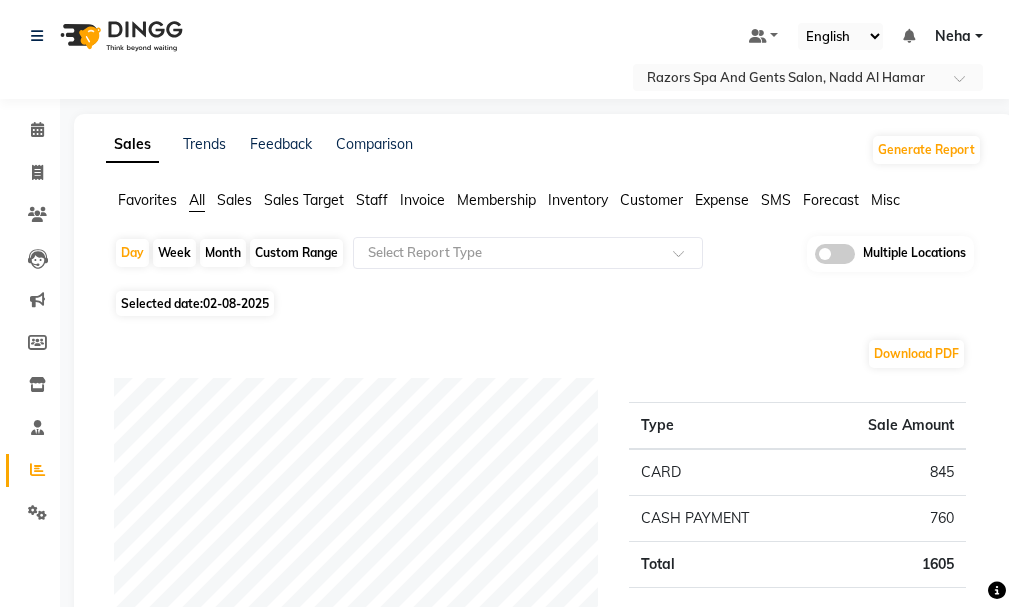 scroll, scrollTop: 0, scrollLeft: 0, axis: both 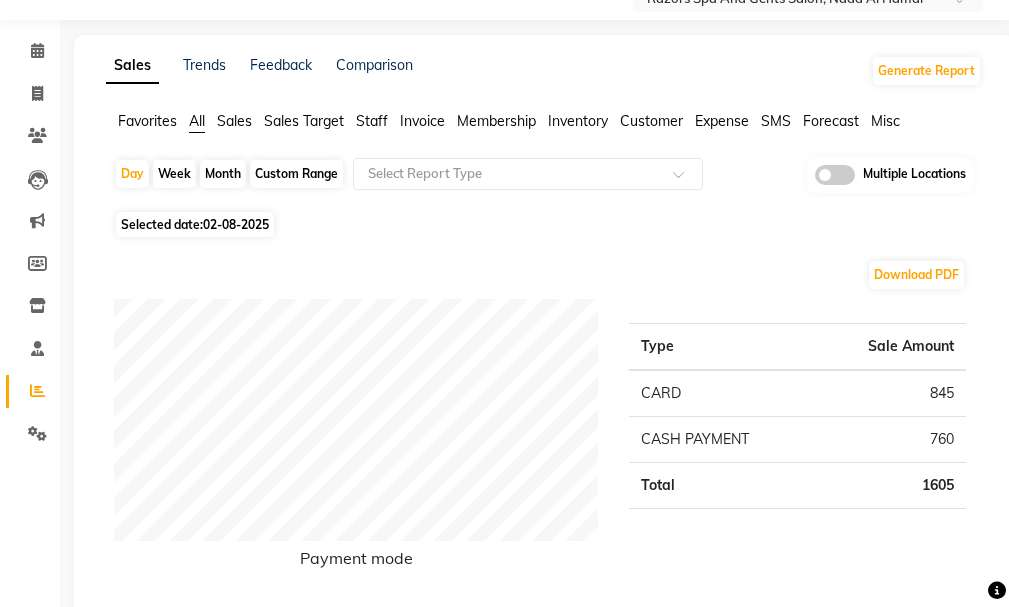 click on "Sales Trends Feedback Comparison Generate Report Favorites All Sales Sales Target Staff Invoice Membership Inventory Customer Expense SMS Forecast Misc  Day   Week   Month   Custom Range  Select Report Type Multiple Locations Selected date:  02-08-2025  Download PDF Payment mode Type Sale Amount CARD 845 CASH PAYMENT 760 Total 1605 Staff summary Type Sale Amount Oualid Zahir 540 Islam Darwish 400 Emmie 295 Farahat 220 Alaseel Abdul Rahim 90 Baber 60 Total 1605 Sales summary Type Sale Amount Vouchers 0 Packages 0 Prepaid 0 Memberships 0 Gift card 0 Products 0 Services 1605 Tips 80 Fee 0 Total 1685 Expense by type Type Sale Amount Tips in card 72 Other 22 Total 94 Service by category Type Sale Amount HAIR 560 BODY RELAXING (INCLUDING STEAM) 430 FACE TREATMENTS 320 PEDICURE-MANICURE 295 Total 1605 Service sales Type Sale Amount RAZORS SIGNATURE FACIAL 320 MEN'S HAIRCUT + BEARD CRAFTING 270 RAZORS SIGNATURE MOROCCAN BATH (90MINS) 250 MEN'S HAIRCUT 180 MOROCCAN BATH (45MINS) 180 BASIC PEDICURE 120 120 80 55 30 ★" 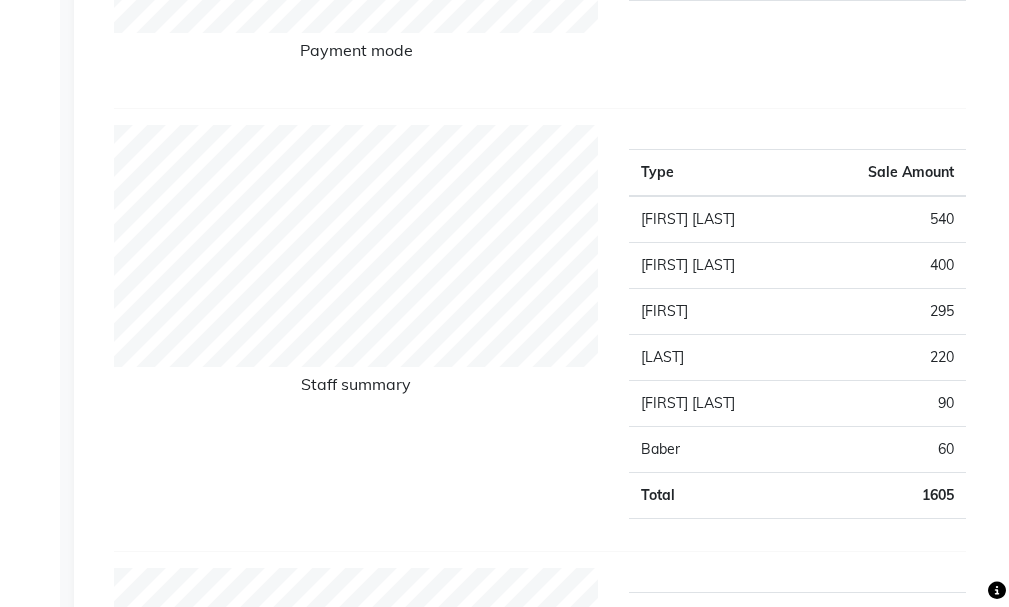 scroll, scrollTop: 604, scrollLeft: 0, axis: vertical 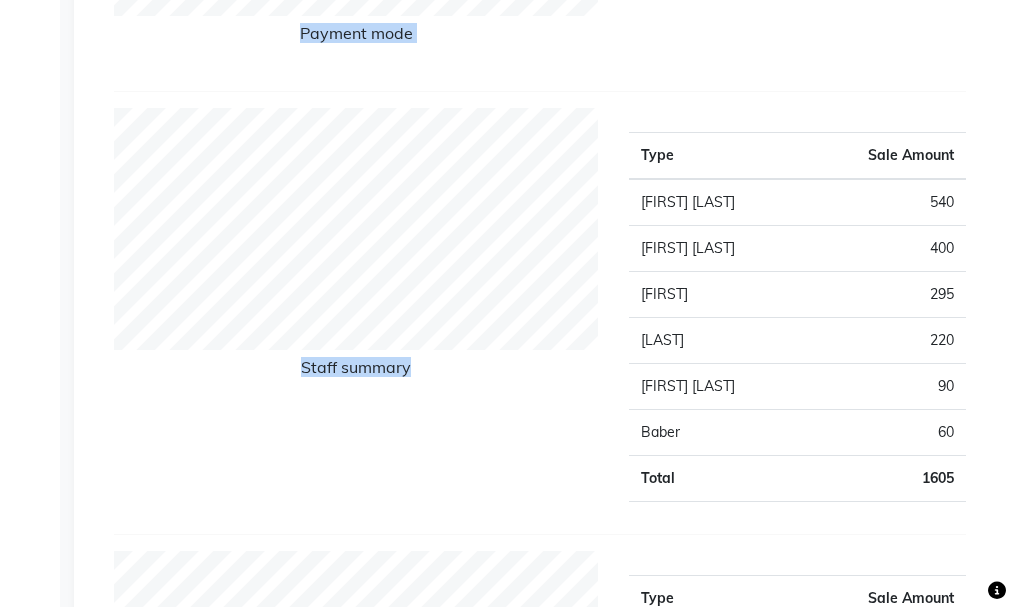 drag, startPoint x: 1010, startPoint y: 183, endPoint x: 1016, endPoint y: 83, distance: 100.17984 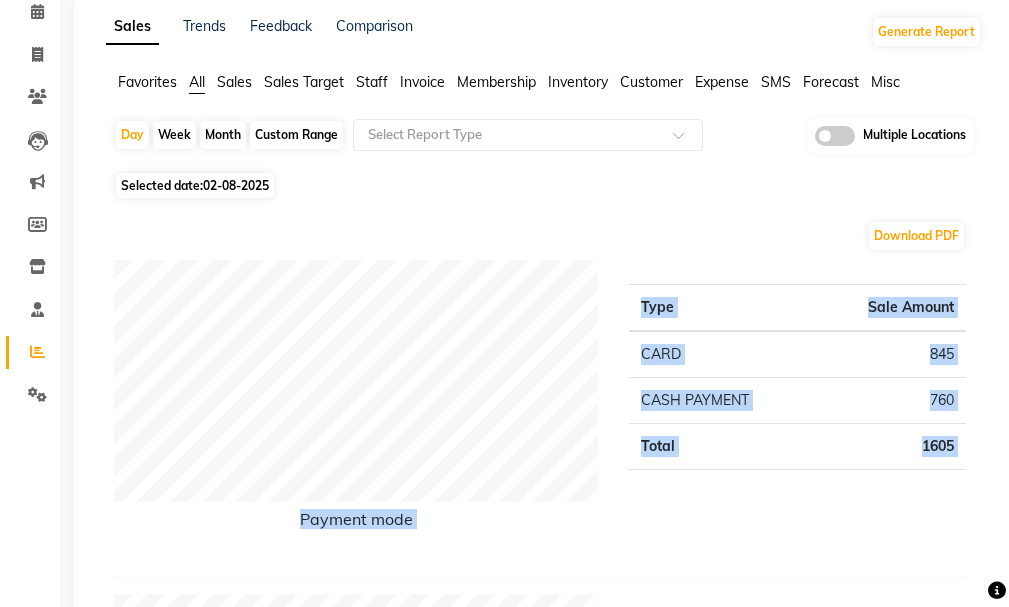 scroll, scrollTop: 51, scrollLeft: 0, axis: vertical 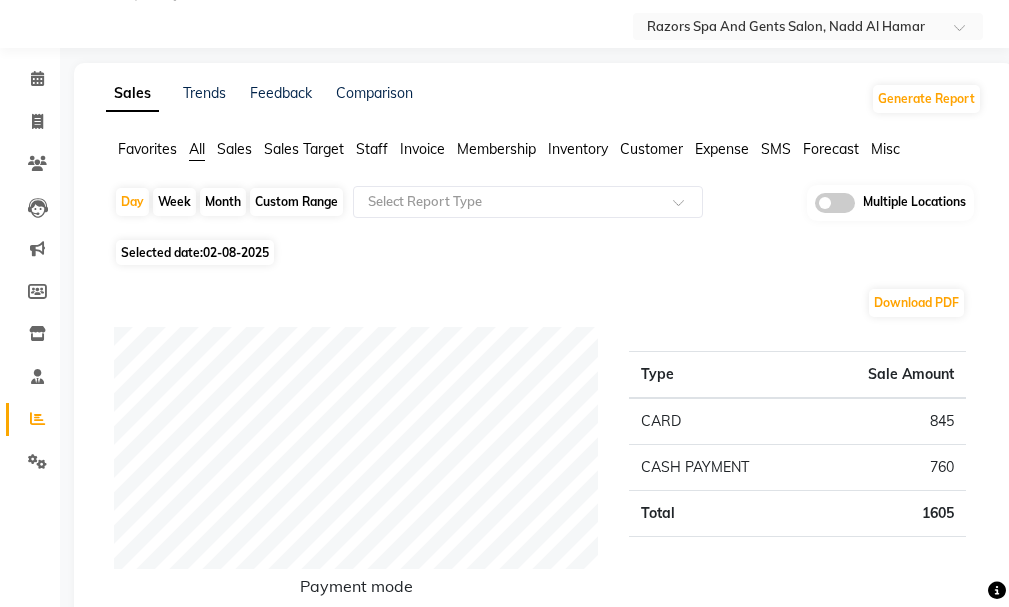 click on "Sales Trends Feedback Comparison Generate Report" 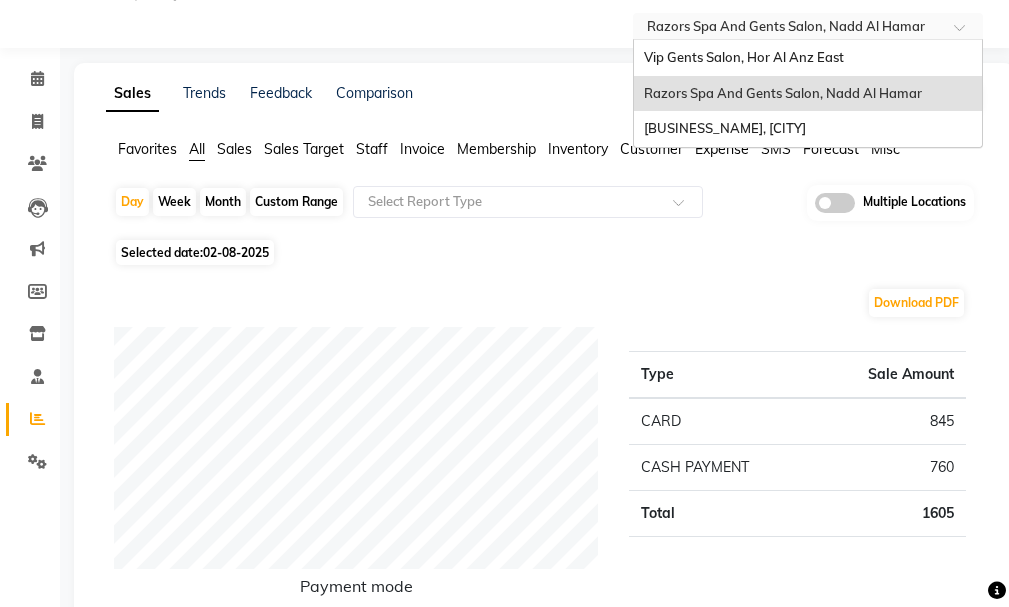 click at bounding box center [788, 28] 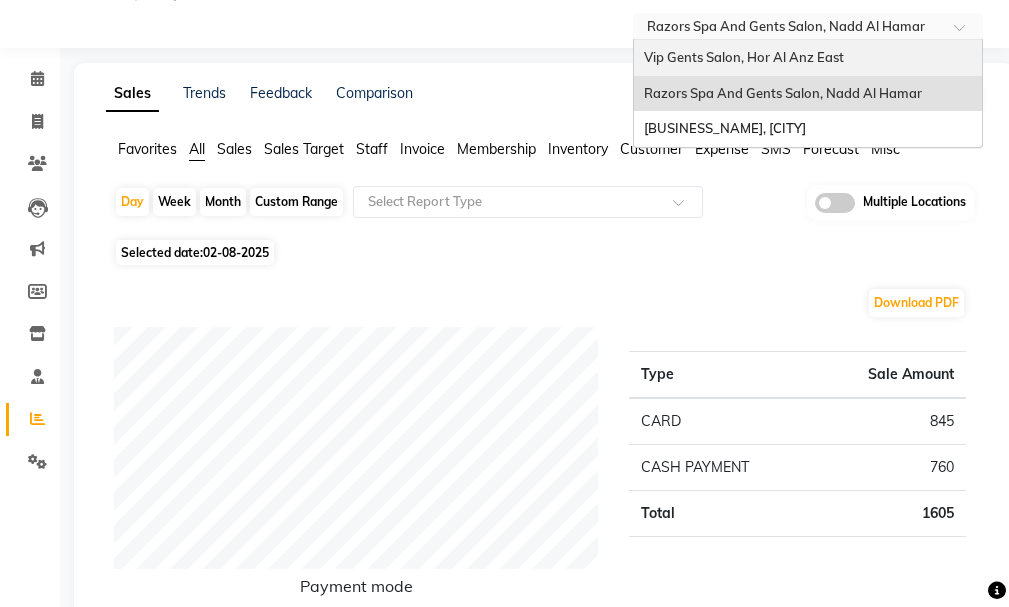 click on "Vip Gents Salon, Hor Al Anz East" at bounding box center (744, 57) 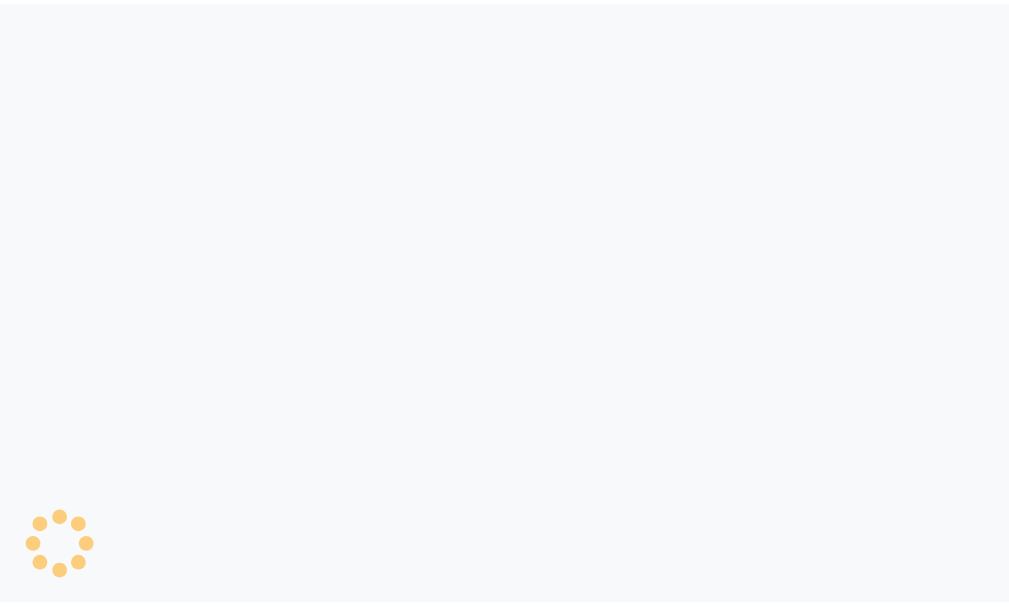 scroll, scrollTop: 0, scrollLeft: 0, axis: both 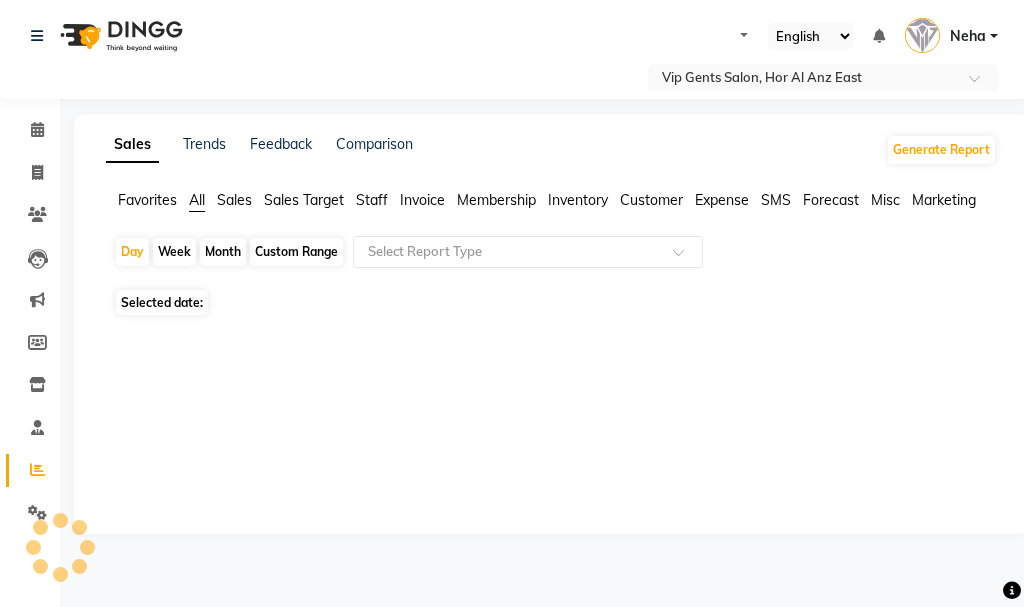 select on "en" 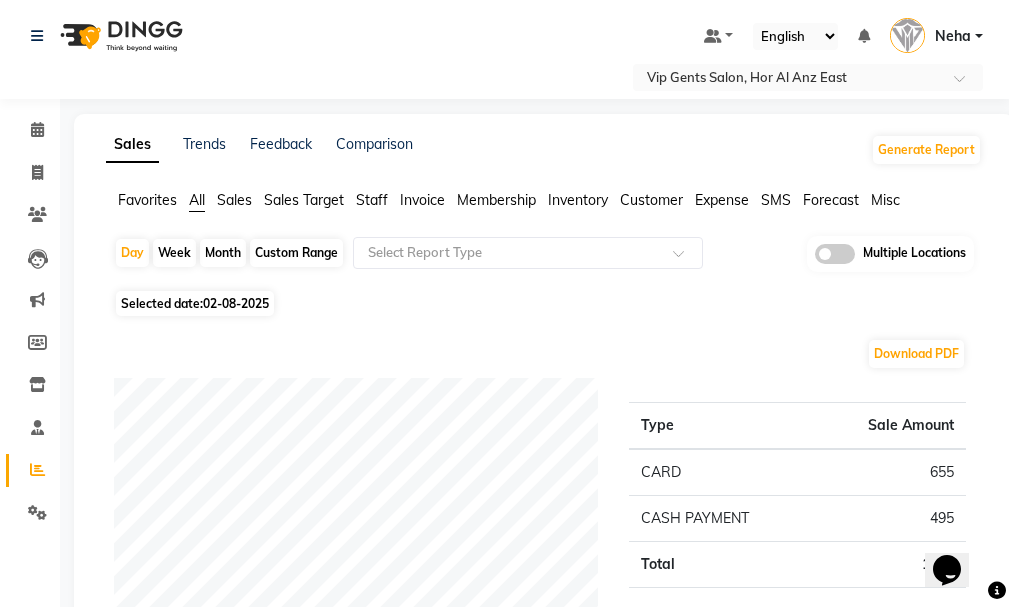 scroll, scrollTop: 0, scrollLeft: 0, axis: both 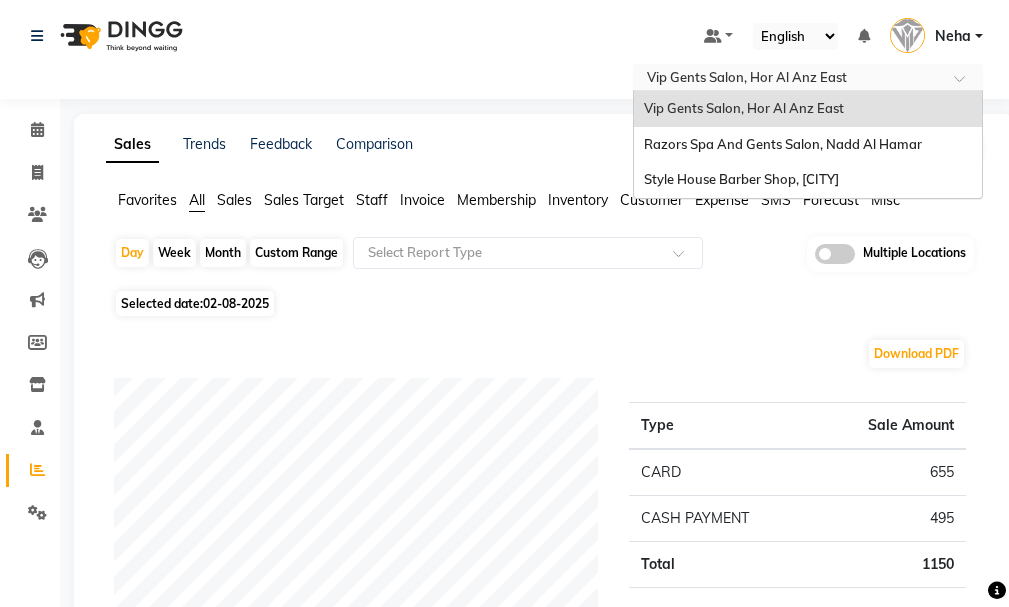 click at bounding box center (788, 79) 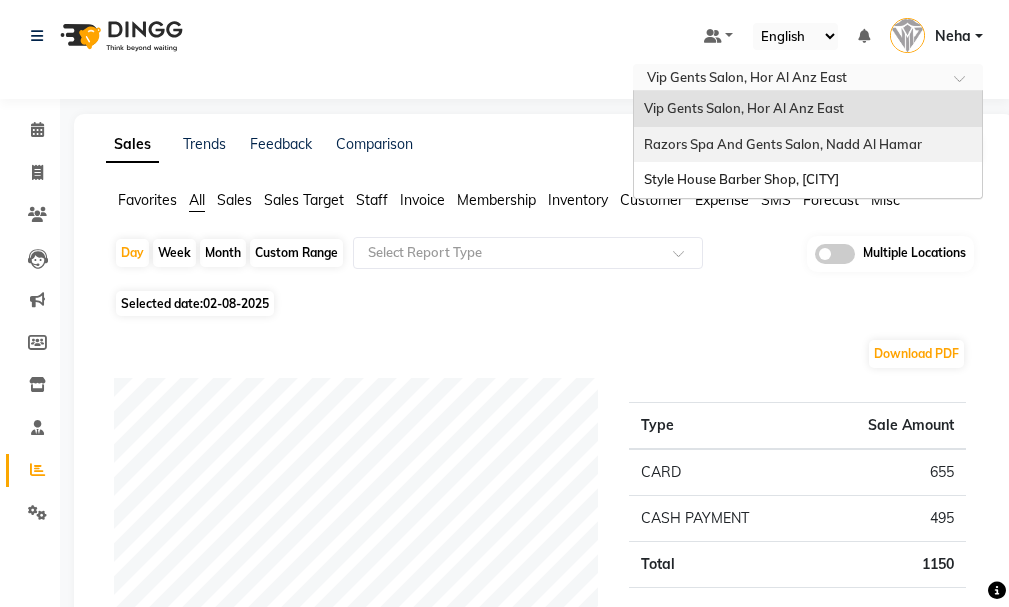 click on "Razors Spa And Gents Salon, Nadd Al Hamar" at bounding box center (808, 145) 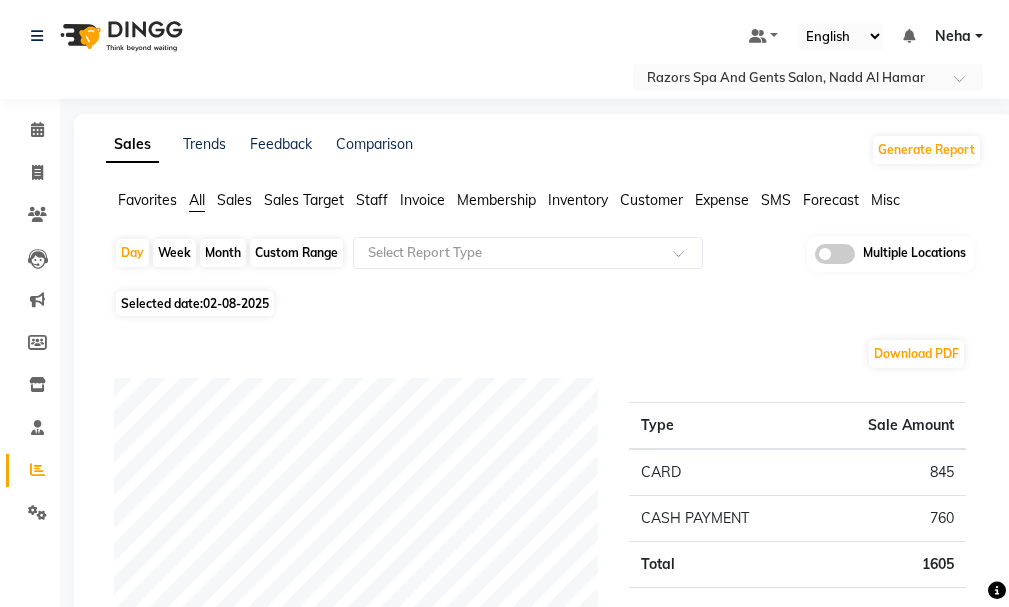 scroll, scrollTop: 0, scrollLeft: 0, axis: both 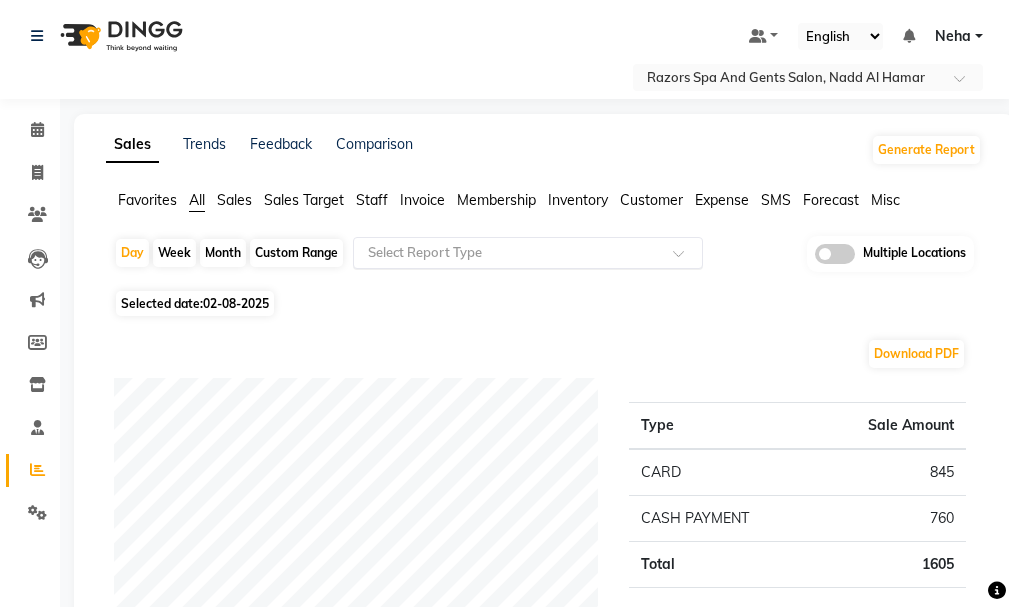 click on "Select Report Type" 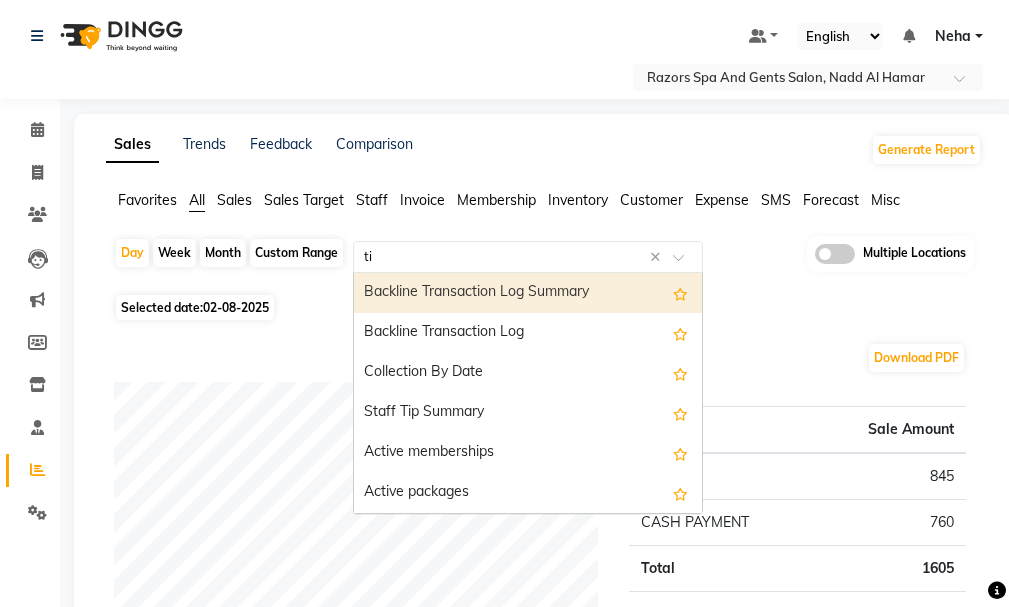 type on "tip" 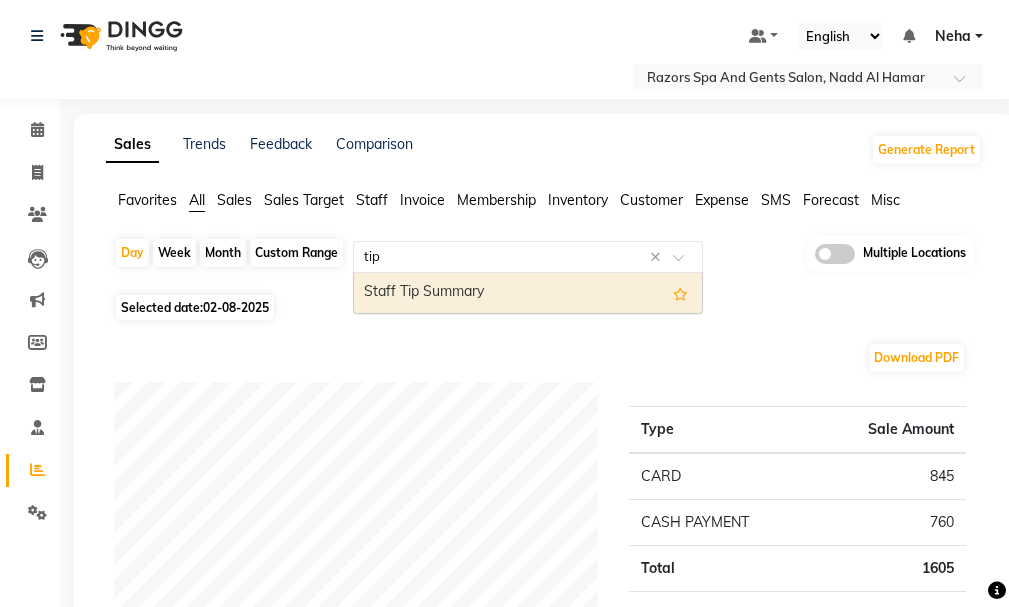 click on "Staff Tip Summary" at bounding box center [528, 293] 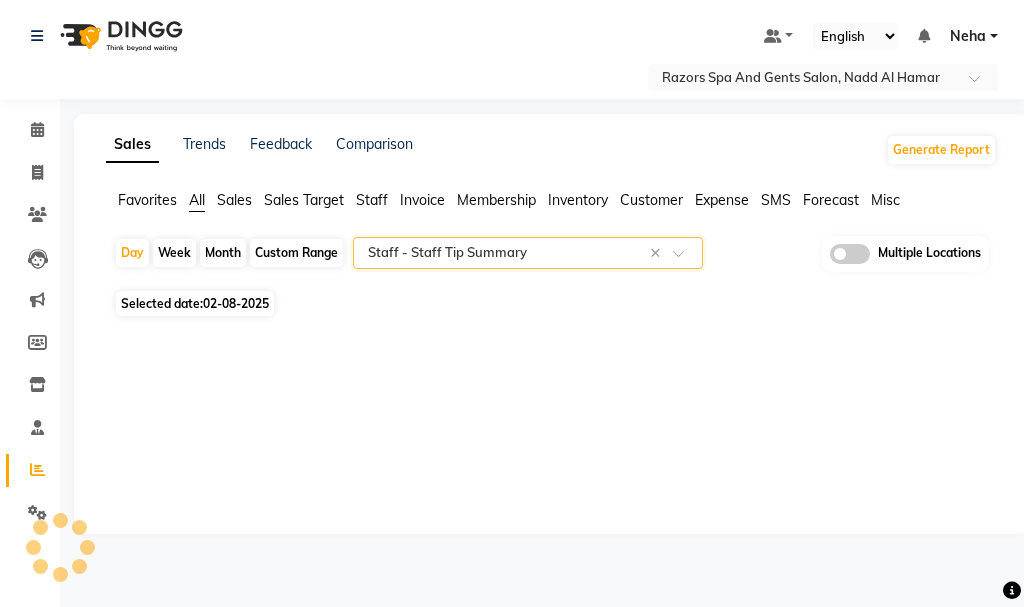 select on "full_report" 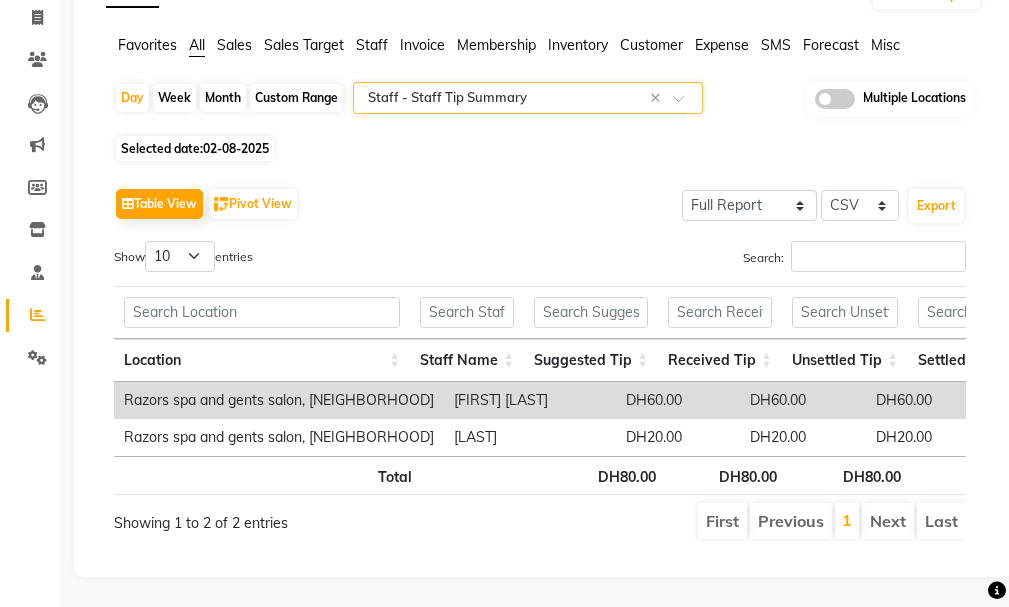 scroll, scrollTop: 181, scrollLeft: 0, axis: vertical 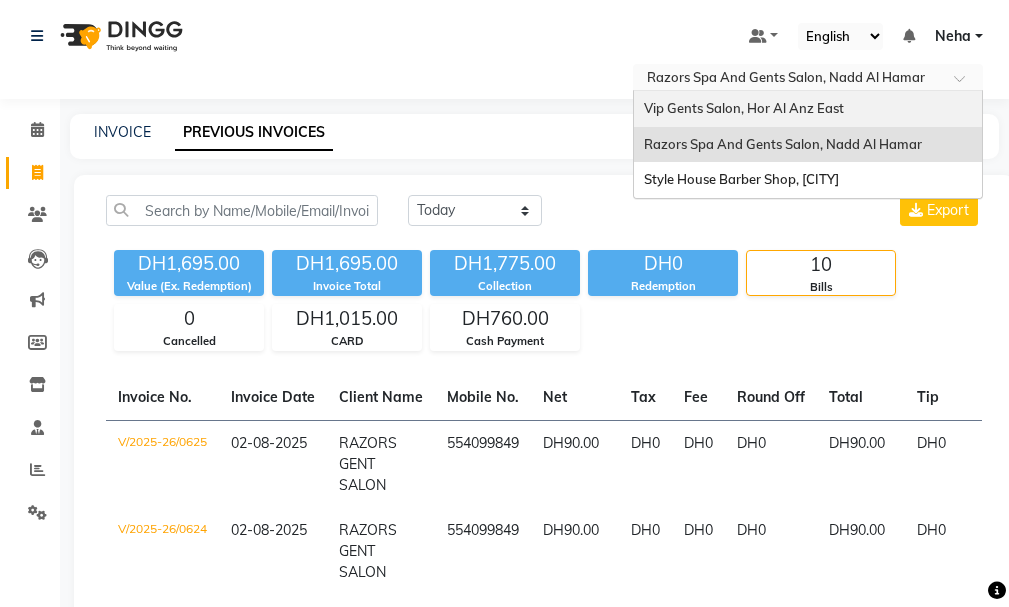 click on "Vip Gents Salon, Hor Al Anz East" at bounding box center (744, 108) 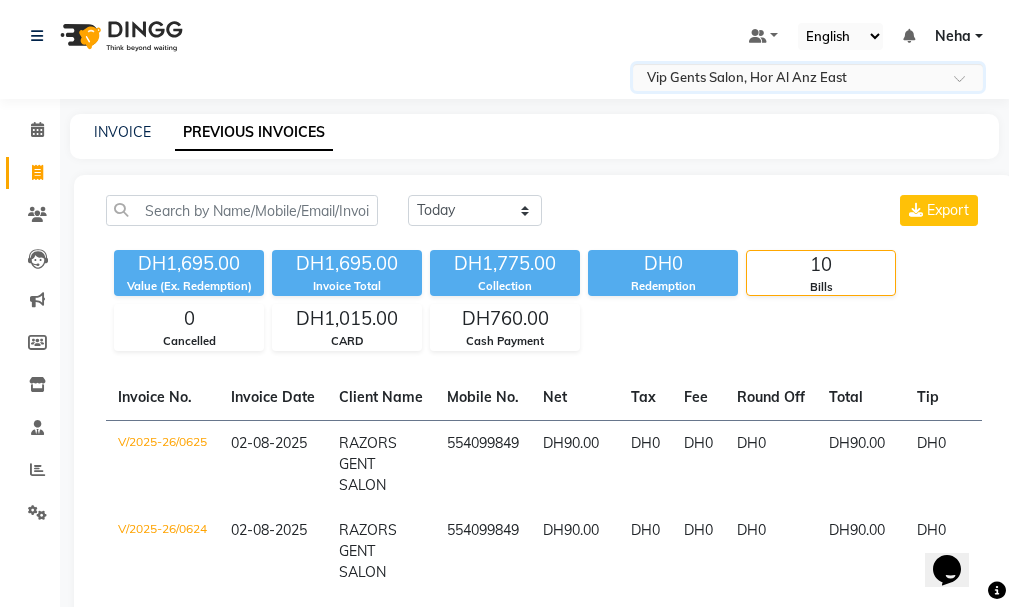 scroll, scrollTop: 0, scrollLeft: 0, axis: both 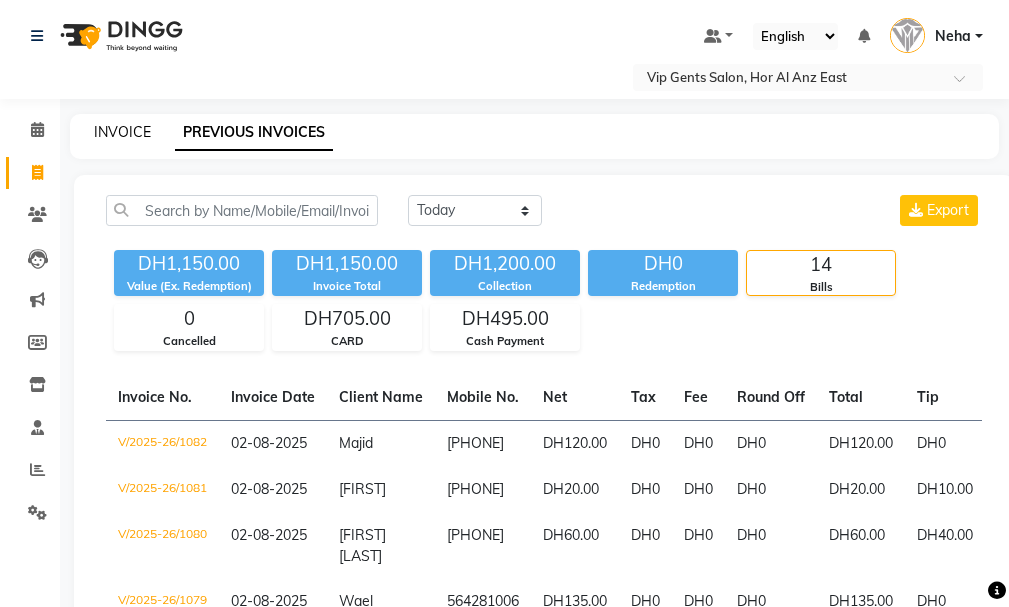 click on "INVOICE" 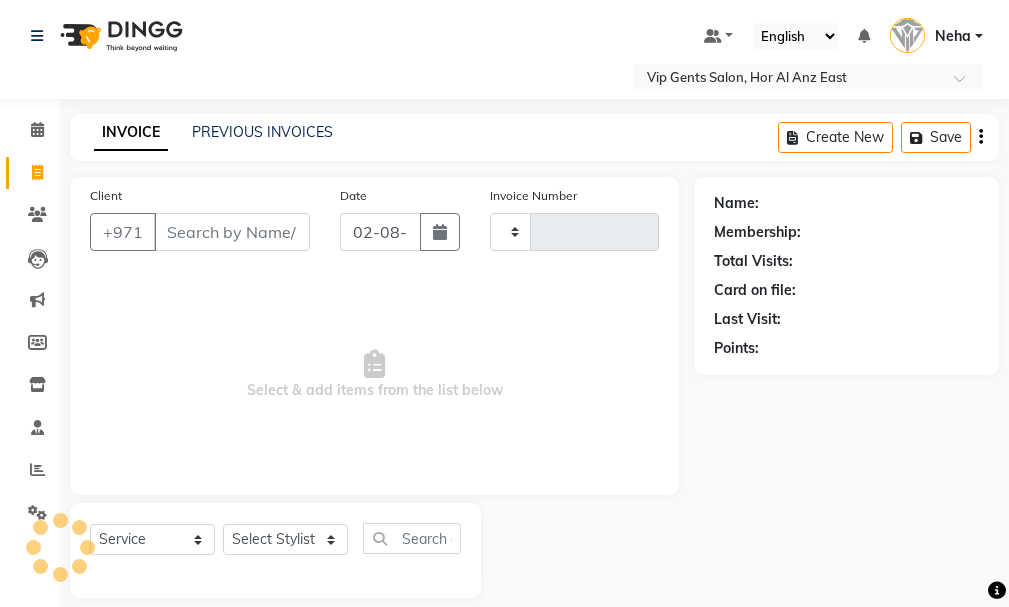scroll, scrollTop: 21, scrollLeft: 0, axis: vertical 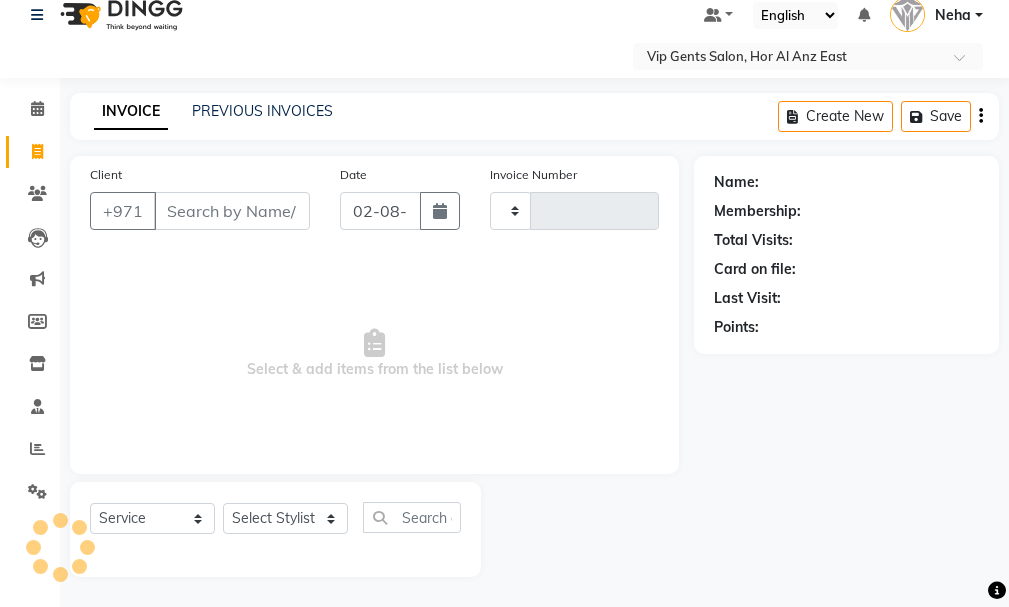 type on "1083" 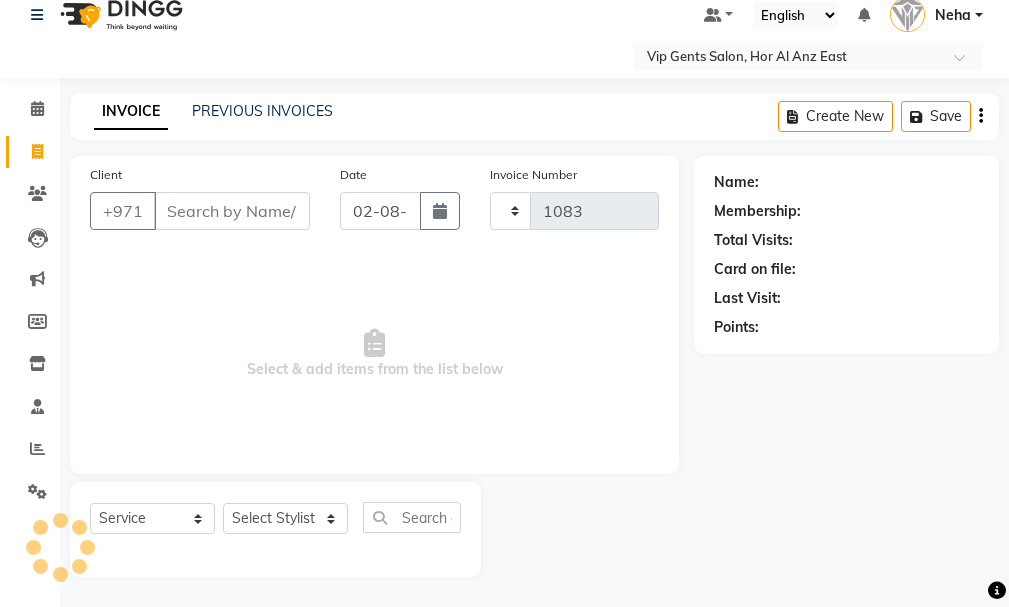 select on "8415" 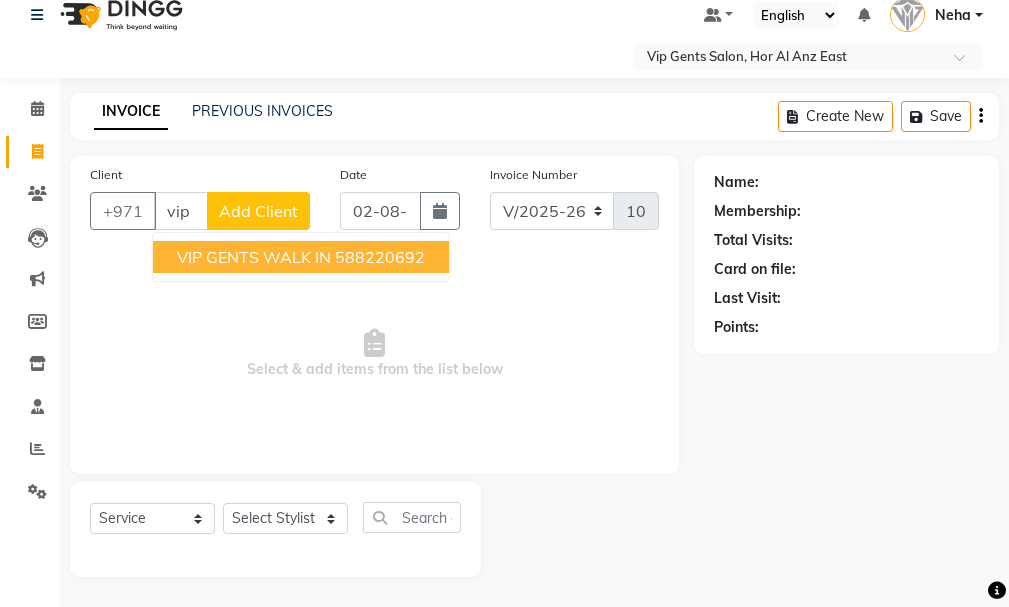 click on "VIP GENTS WALK IN" at bounding box center (254, 257) 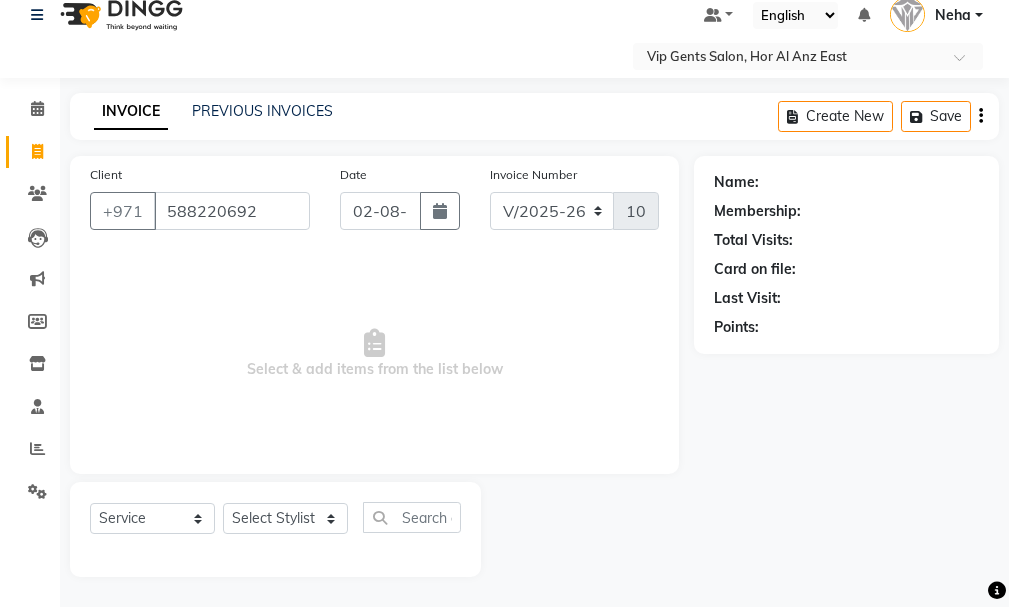 type on "588220692" 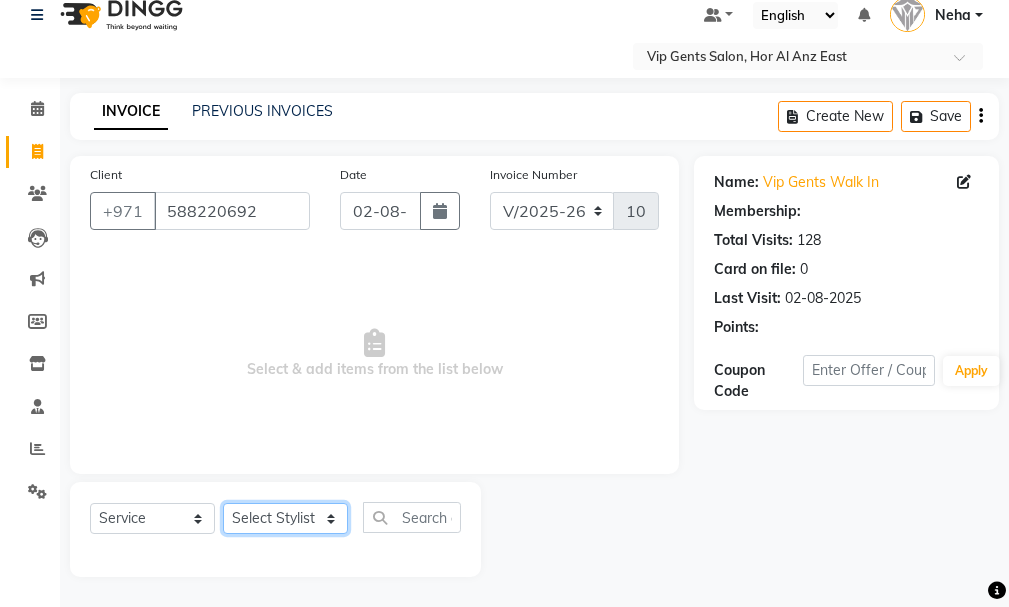 click on "Select Stylist [FIRST] [LAST] [FIRST] [LAST] [FIRST] [LAST] [FIRST] [LAST] Ali Rana Allauddin Anwar Ali Ameen Ayoub Lakhbizi Jairah Mr. [FIRST] [NAME] Nelson Ricalyn Colcol Riffat Magdy Taufeeq Anwar Ali Tauseef  Akhilaque Zoya Bhatti." 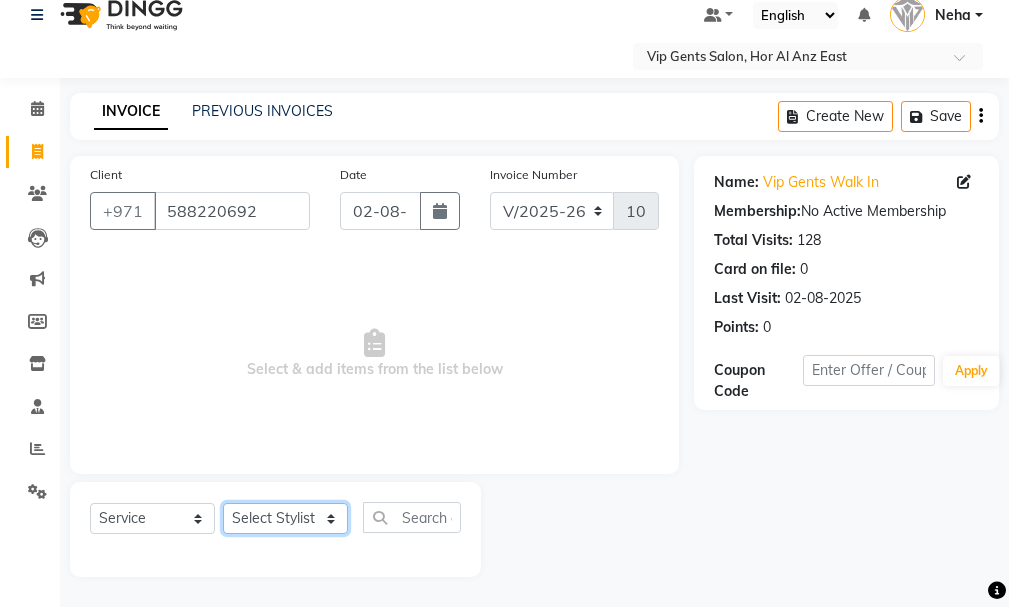 select on "81344" 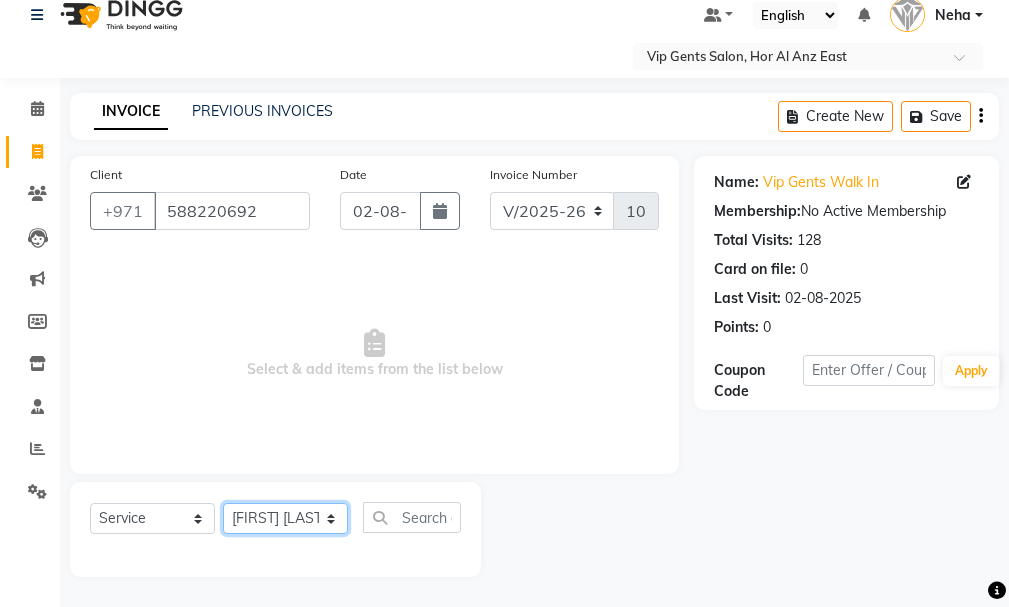 click on "Select Stylist [FIRST] [LAST] [FIRST] [LAST] [FIRST] [LAST] [FIRST] [LAST] Ali Rana Allauddin Anwar Ali Ameen Ayoub Lakhbizi Jairah Mr. [FIRST] [NAME] Nelson Ricalyn Colcol Riffat Magdy Taufeeq Anwar Ali Tauseef  Akhilaque Zoya Bhatti." 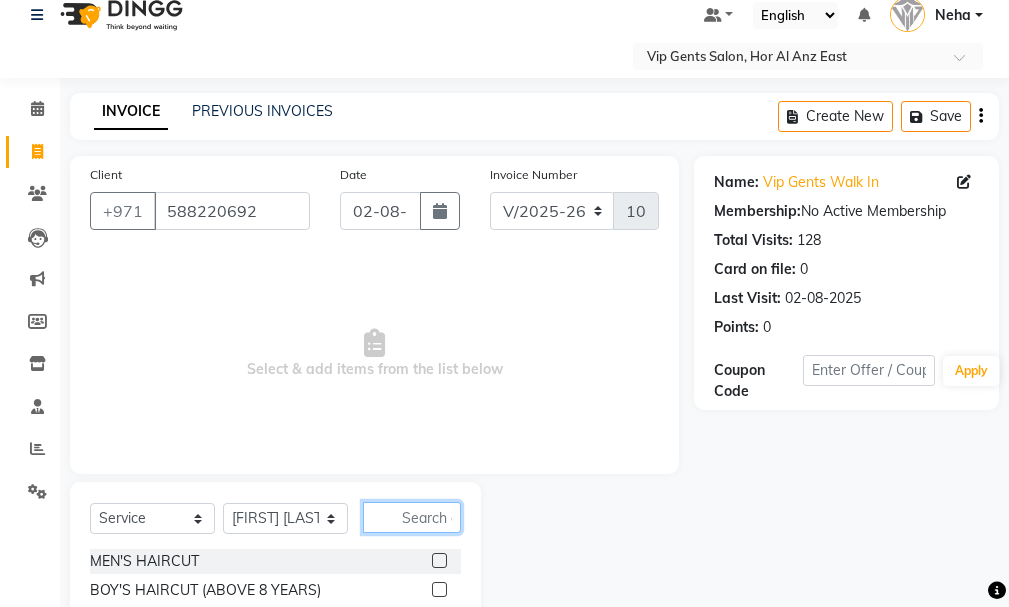 click 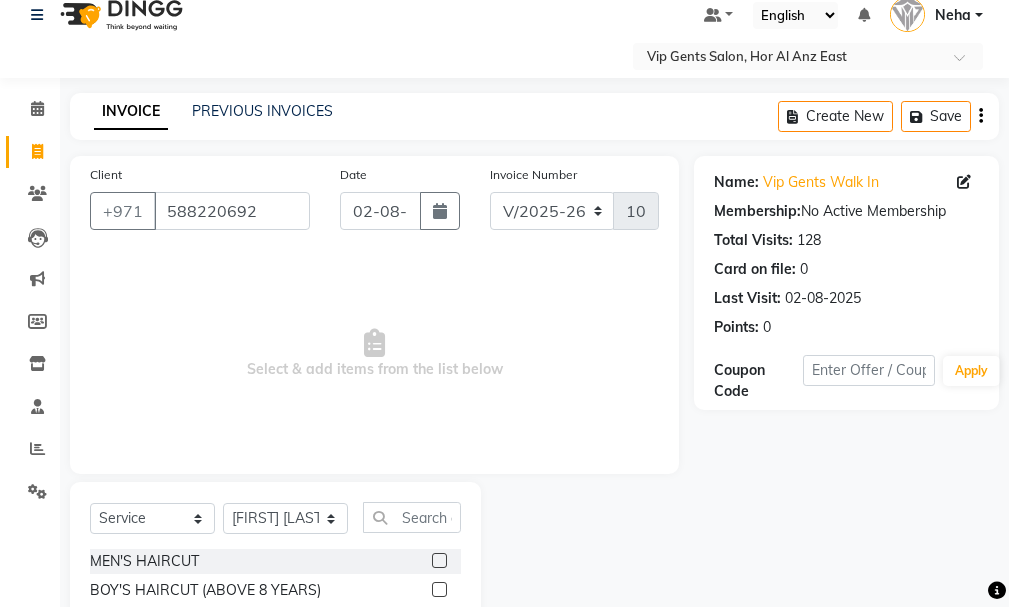 click on "Select  Service  Product  Membership  Package Voucher Prepaid Gift Card  Select Stylist [FIRST] [LAST] [FIRST] [LAST] [FIRST] [LAST] [FIRST] [LAST] Ali Rana Allauddin Anwar Ali Ameen Ayoub Lakhbizi Jairah Mr. [FIRST] [NAME] Nelson Ricalyn Colcol Riffat Magdy Taufeeq Anwar Ali Tauseef  Akhilaque Zoya Bhatti." 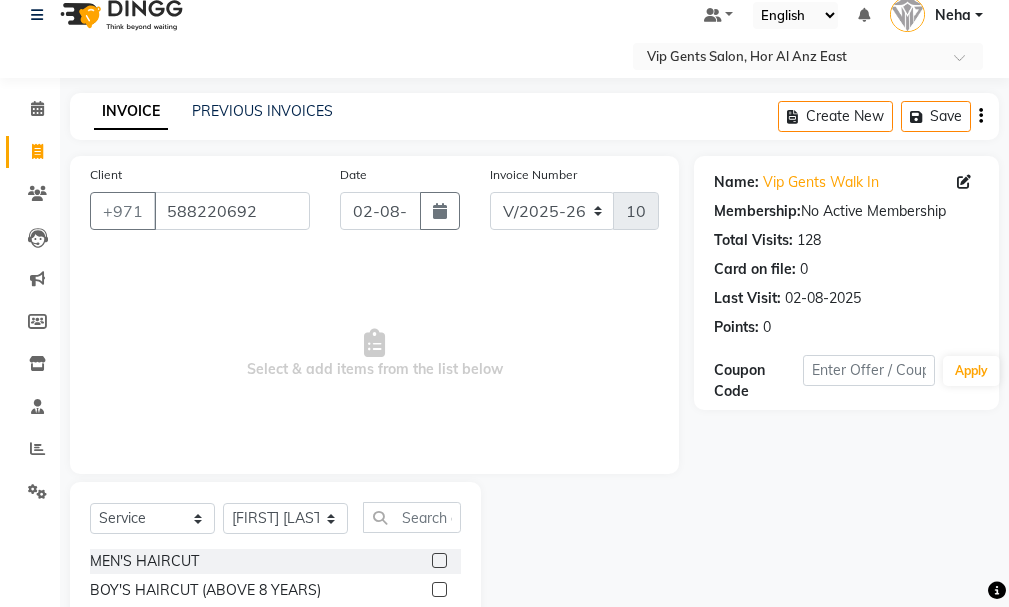 click 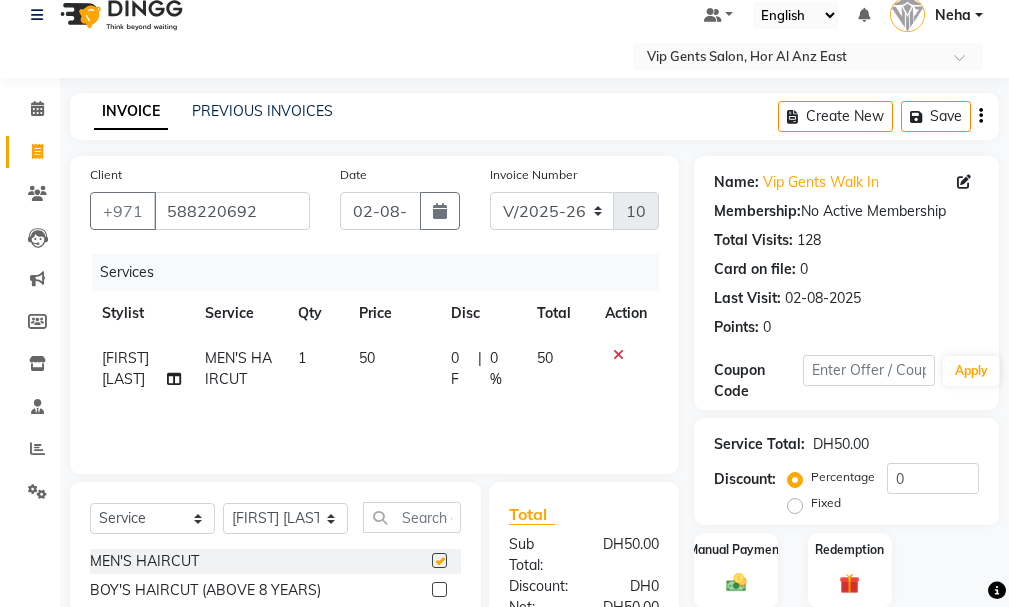 checkbox on "false" 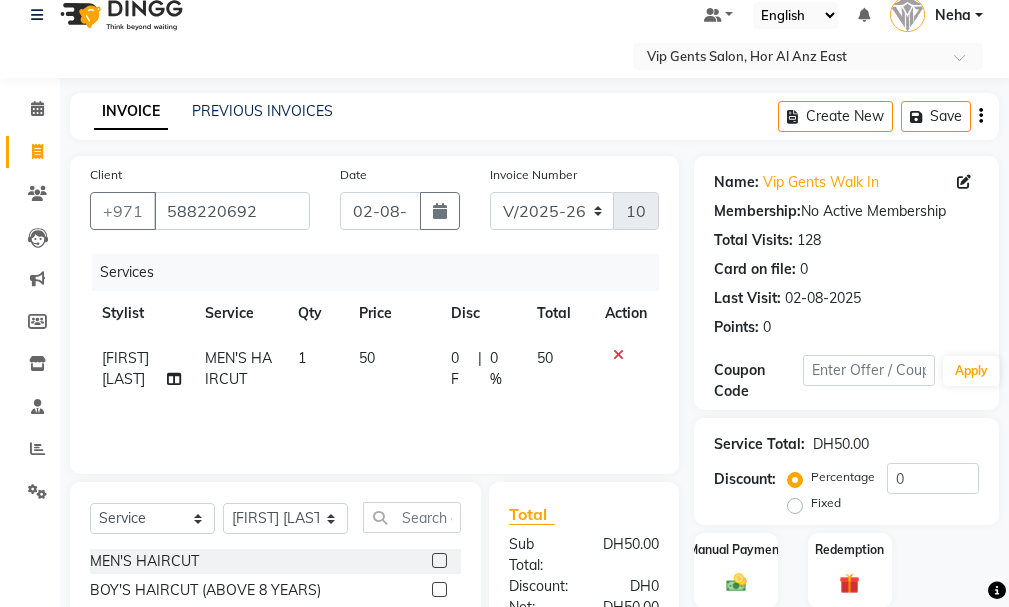 drag, startPoint x: 1002, startPoint y: 327, endPoint x: 1015, endPoint y: 466, distance: 139.60658 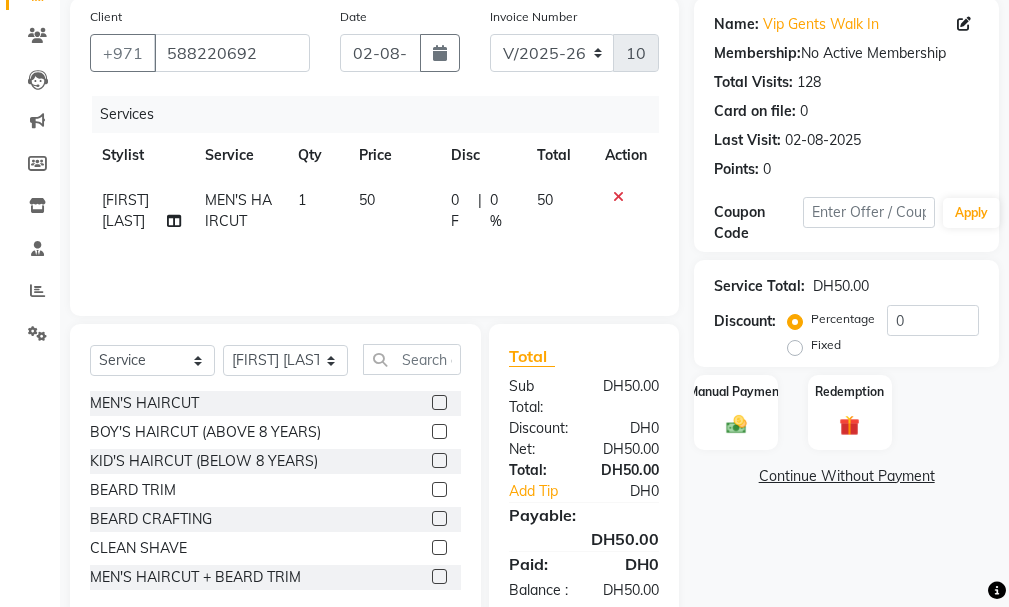 scroll, scrollTop: 244, scrollLeft: 0, axis: vertical 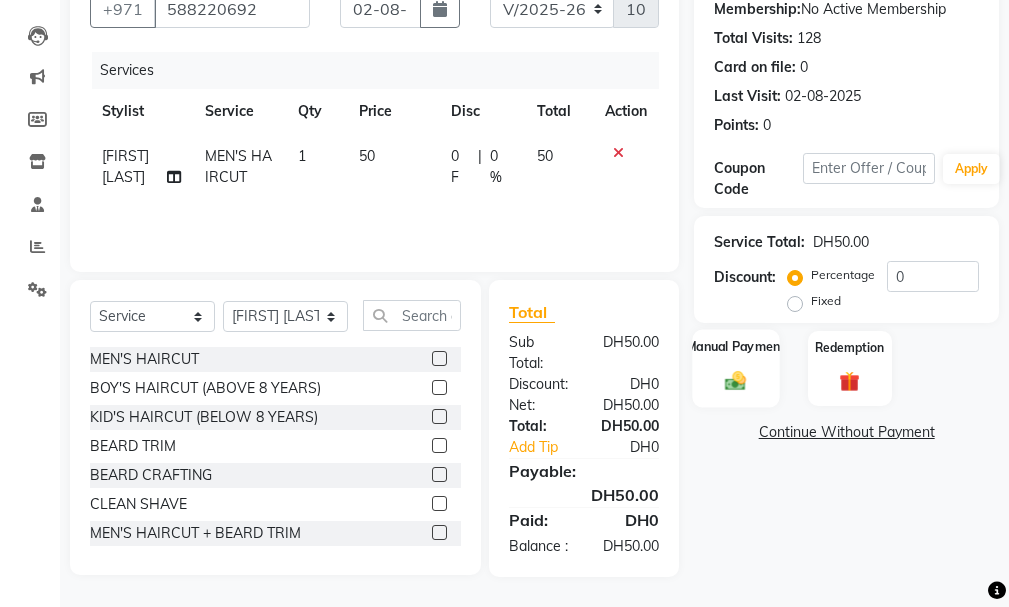 click 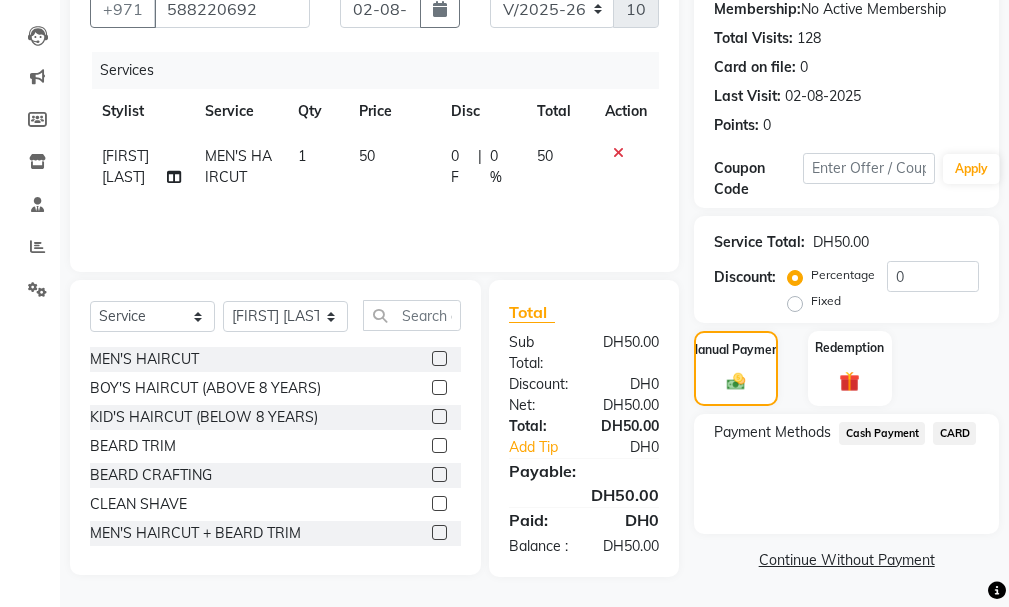 click on "CARD" 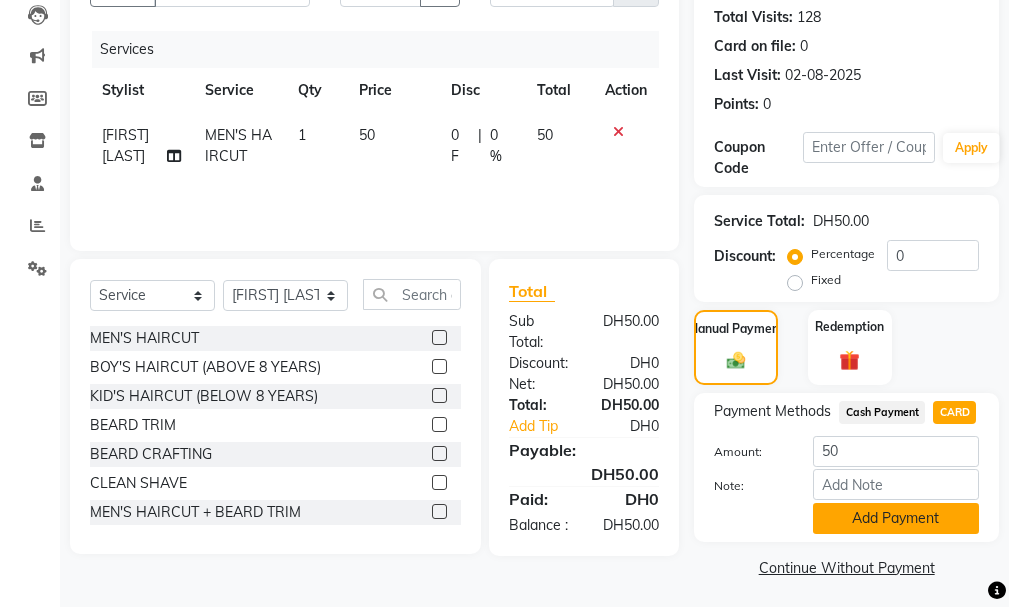 click on "Add Payment" 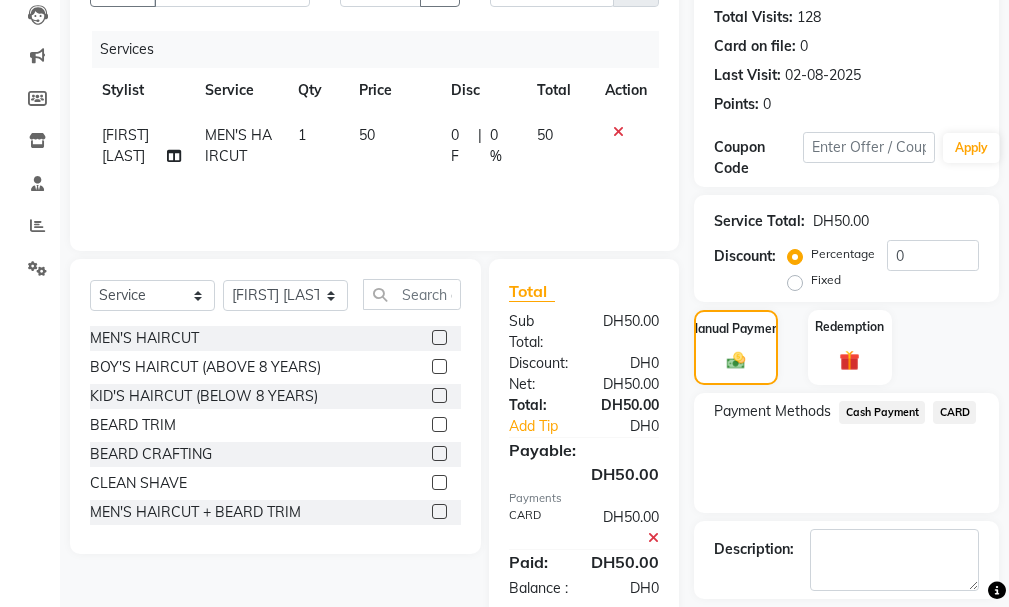 scroll, scrollTop: 334, scrollLeft: 0, axis: vertical 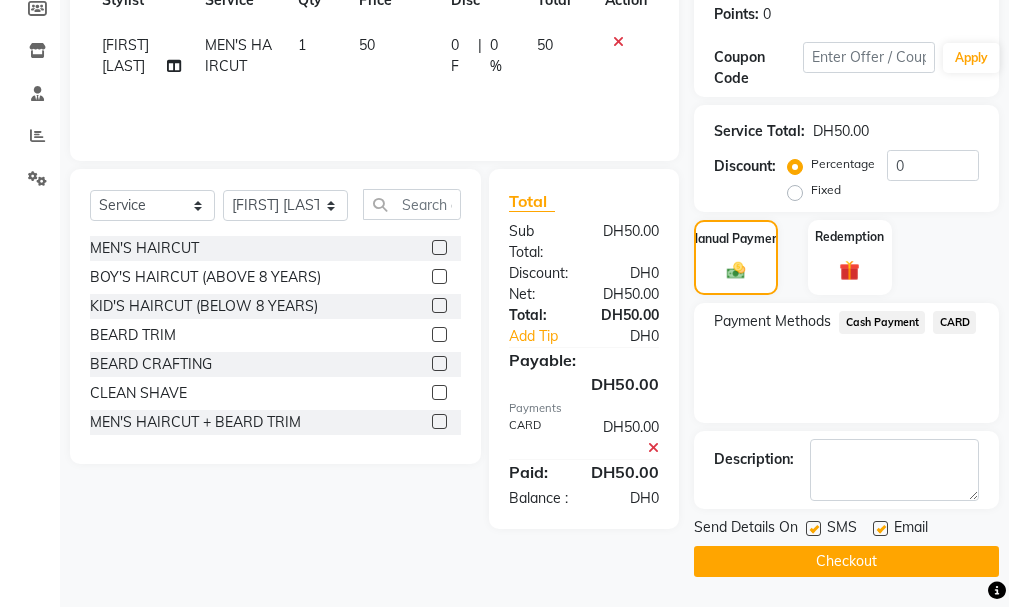 click on "Checkout" 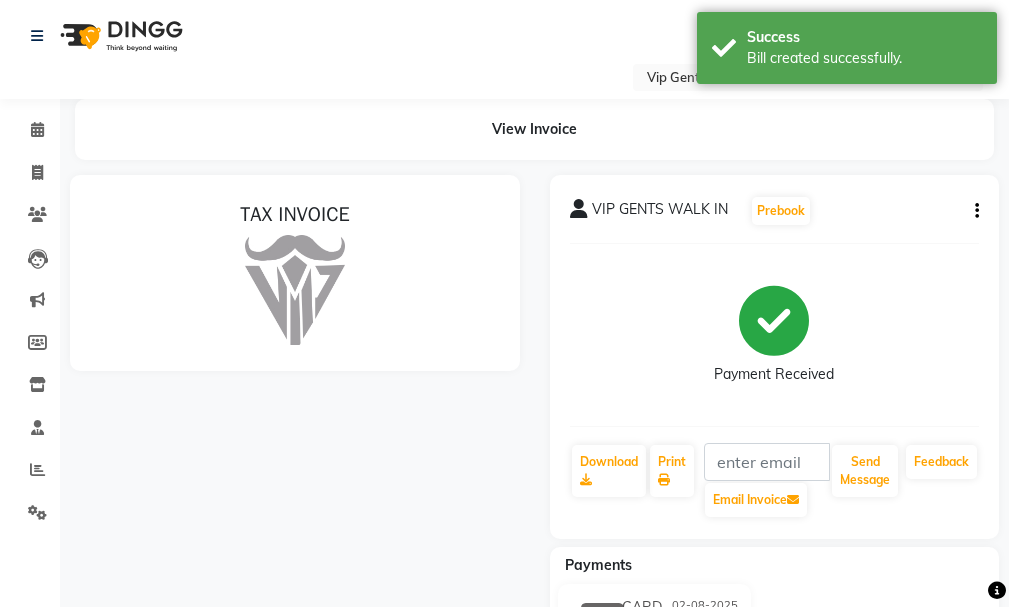 scroll, scrollTop: 0, scrollLeft: 0, axis: both 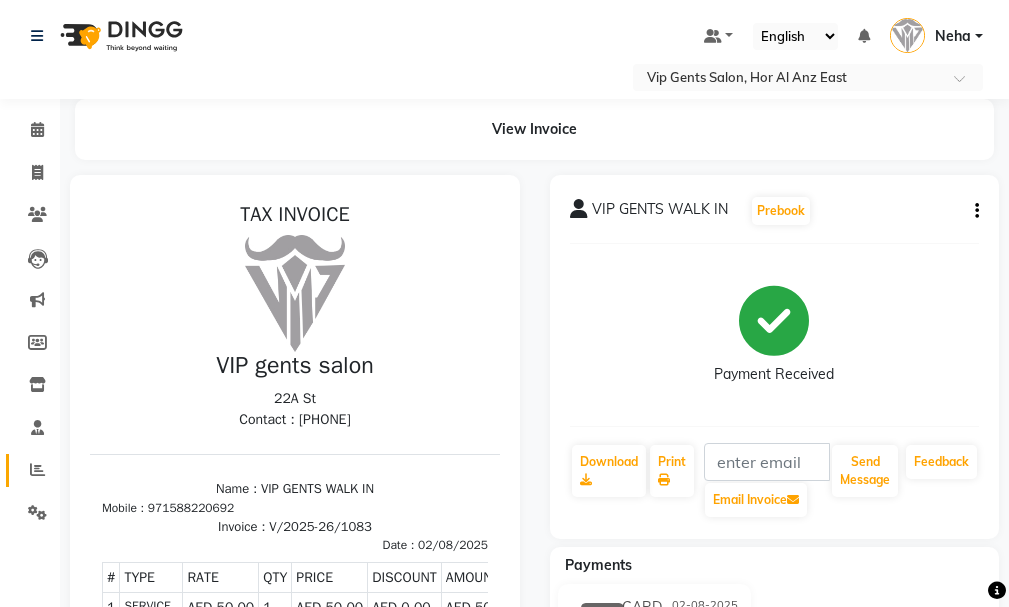 click 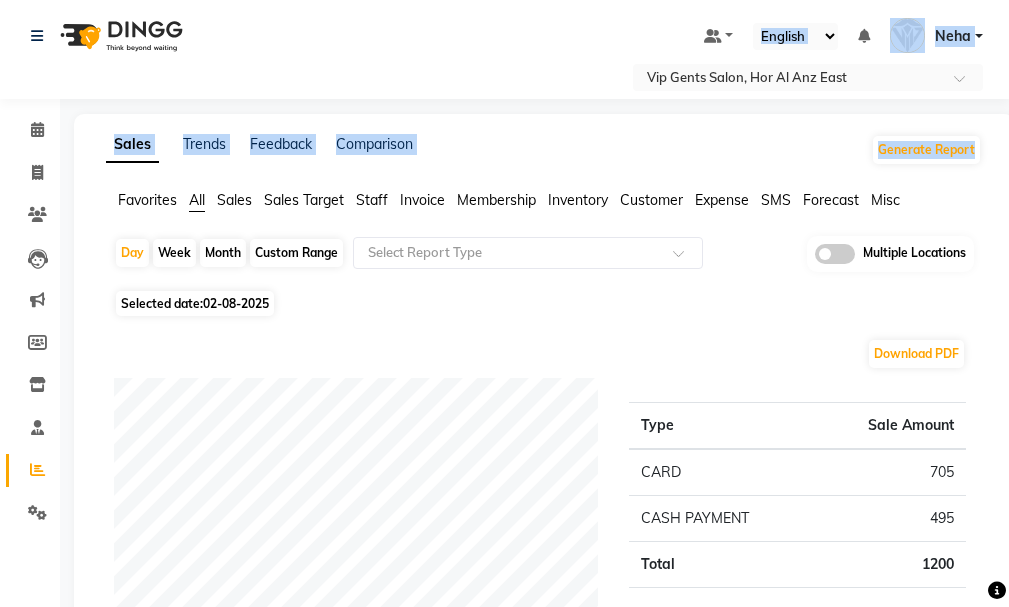 drag, startPoint x: 1006, startPoint y: 87, endPoint x: 1009, endPoint y: 119, distance: 32.140316 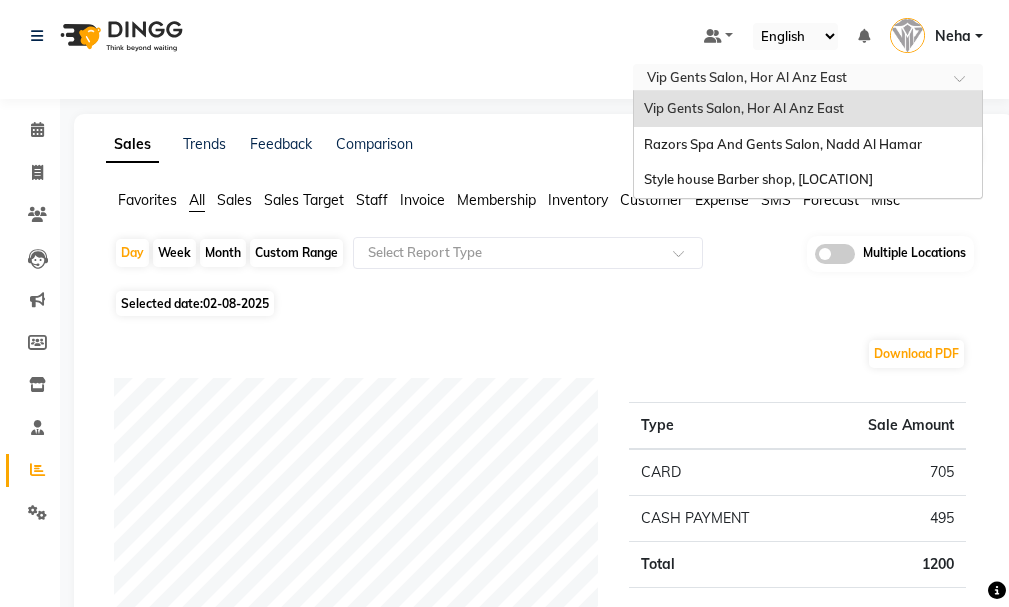 click at bounding box center (788, 79) 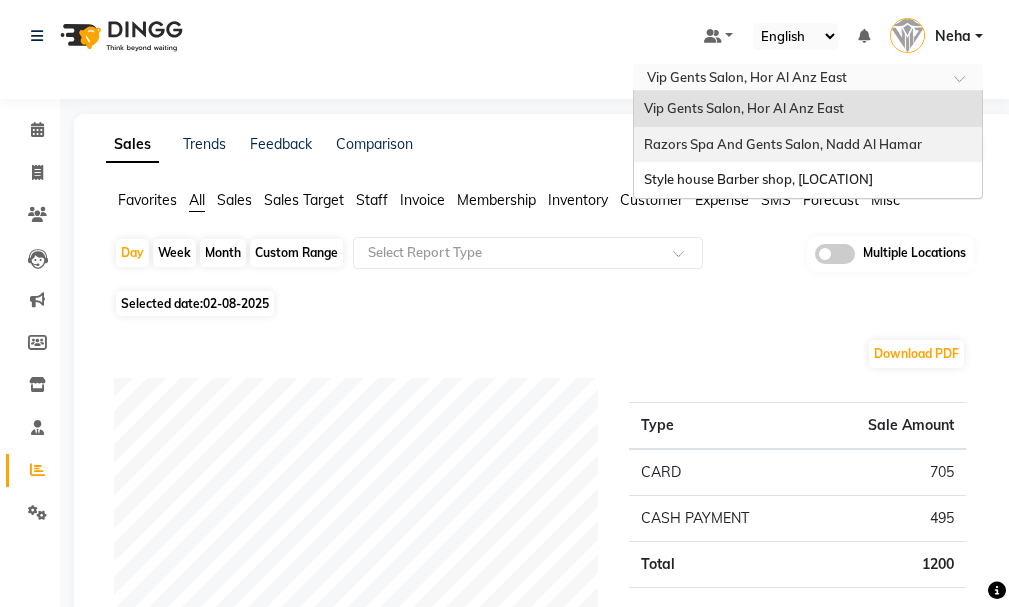click on "Razors Spa And Gents Salon, Nadd Al Hamar" at bounding box center [783, 144] 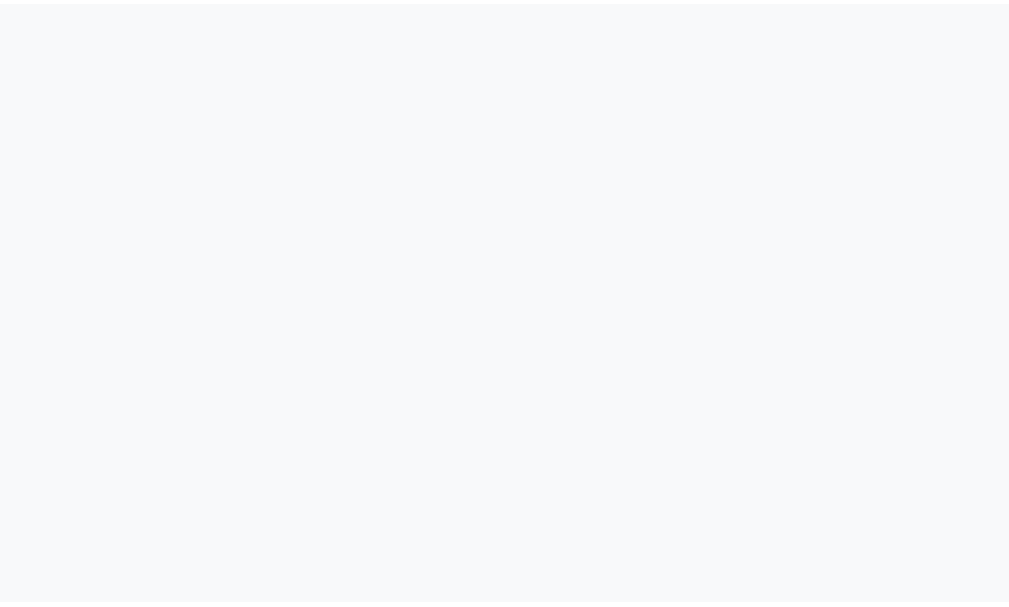 scroll, scrollTop: 0, scrollLeft: 0, axis: both 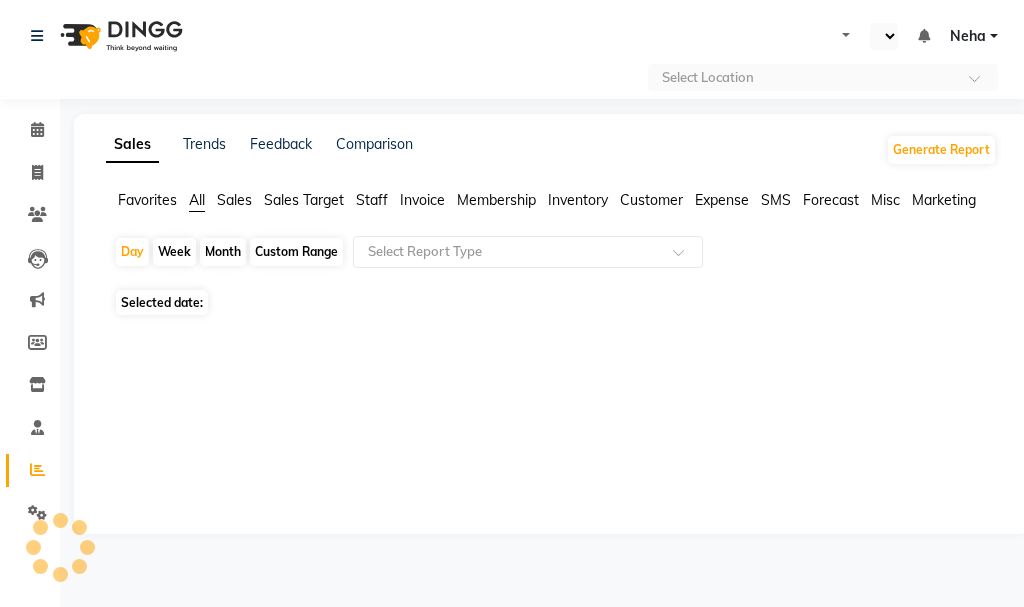 select on "en" 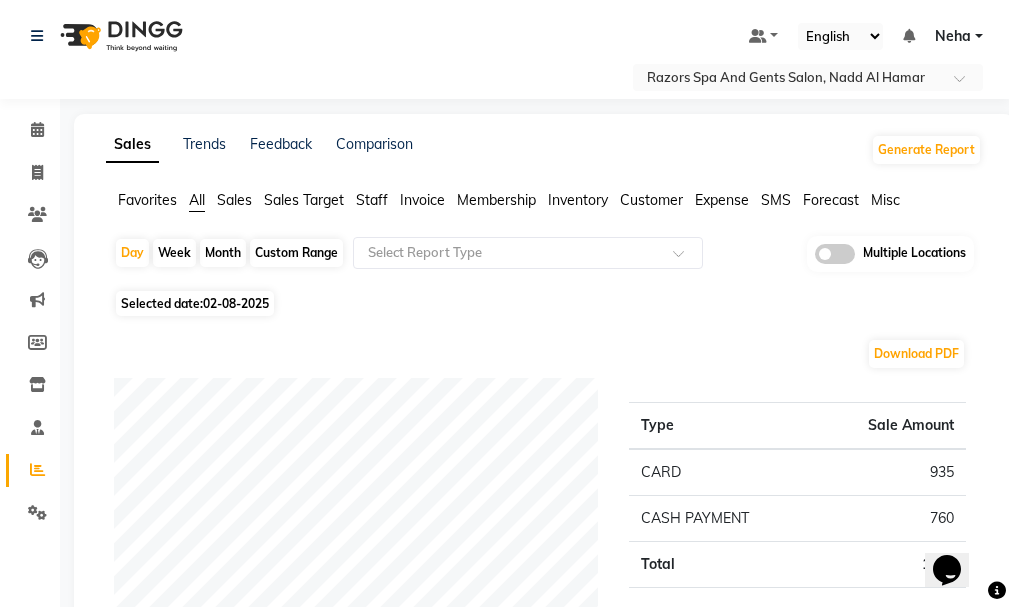 scroll, scrollTop: 0, scrollLeft: 0, axis: both 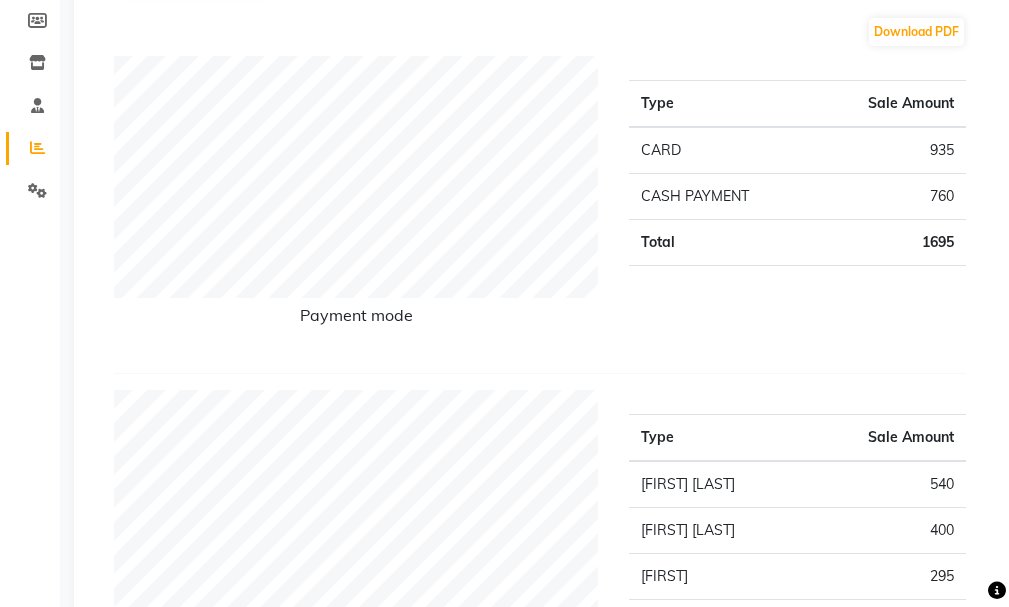 drag, startPoint x: 1006, startPoint y: 132, endPoint x: 1012, endPoint y: 171, distance: 39.45884 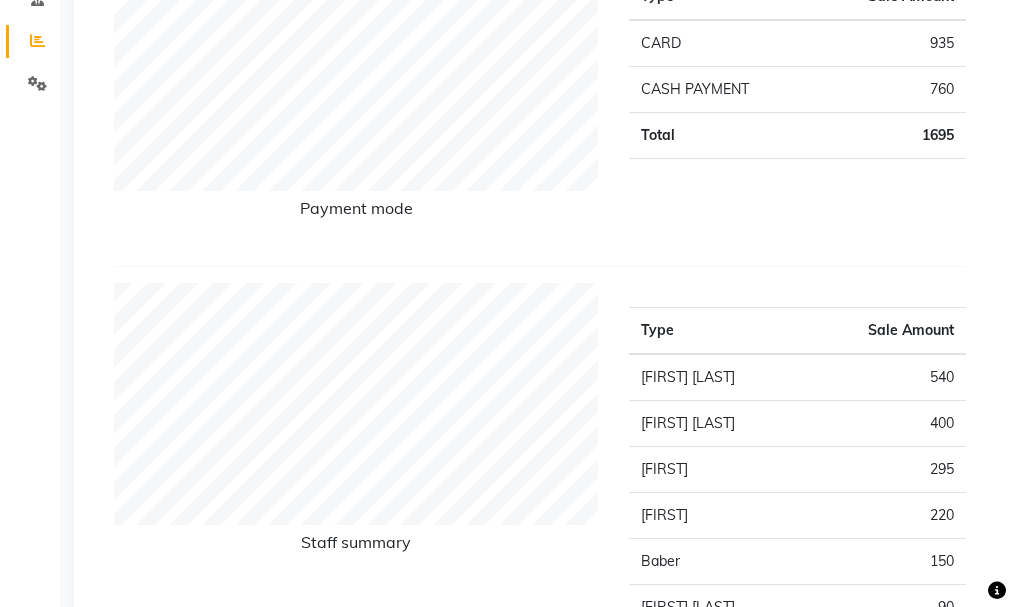 scroll, scrollTop: 592, scrollLeft: 0, axis: vertical 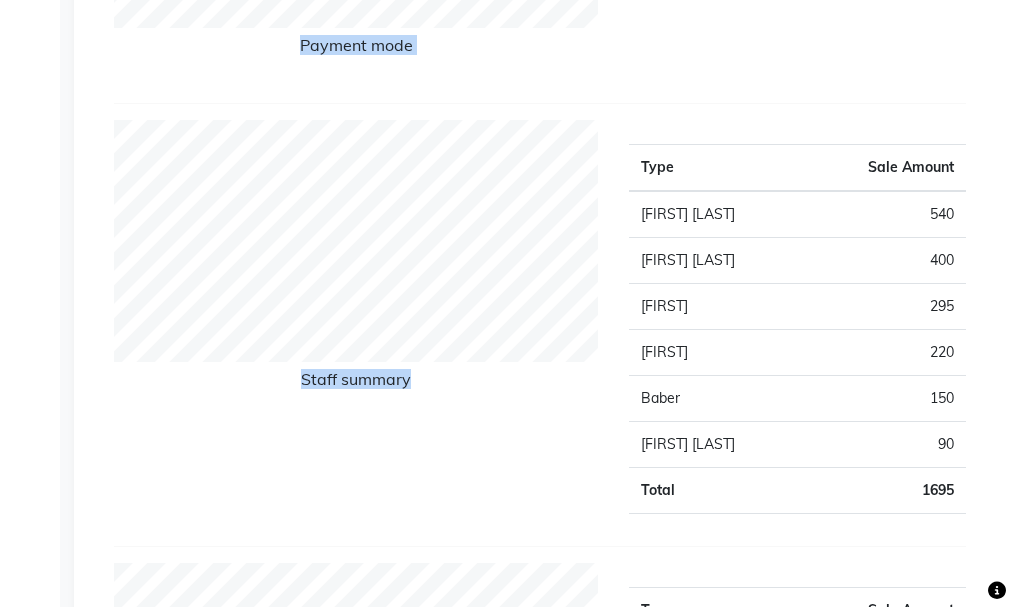 drag, startPoint x: 998, startPoint y: 193, endPoint x: 1002, endPoint y: 97, distance: 96.0833 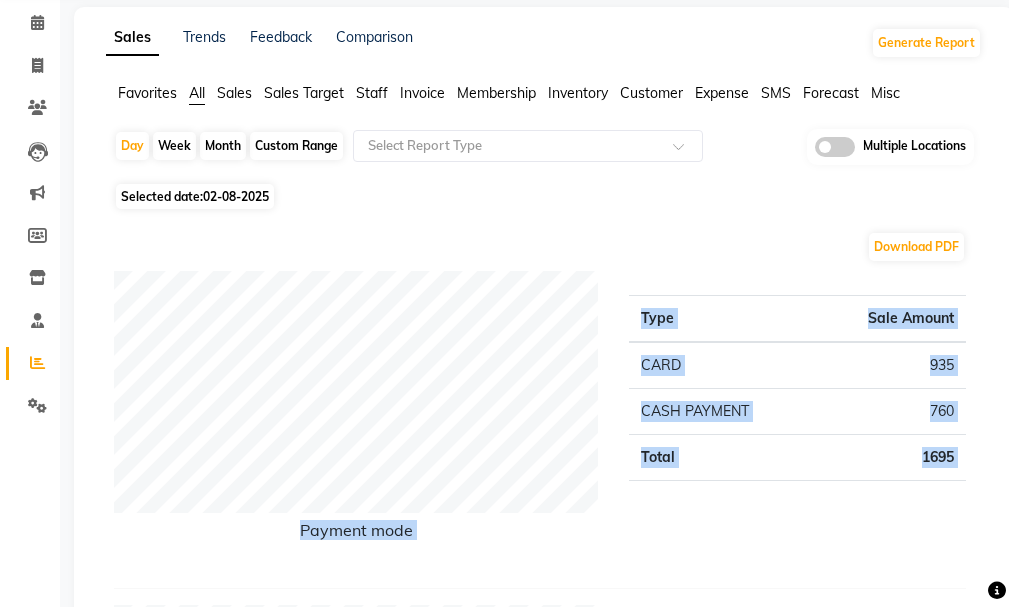 scroll, scrollTop: 50, scrollLeft: 0, axis: vertical 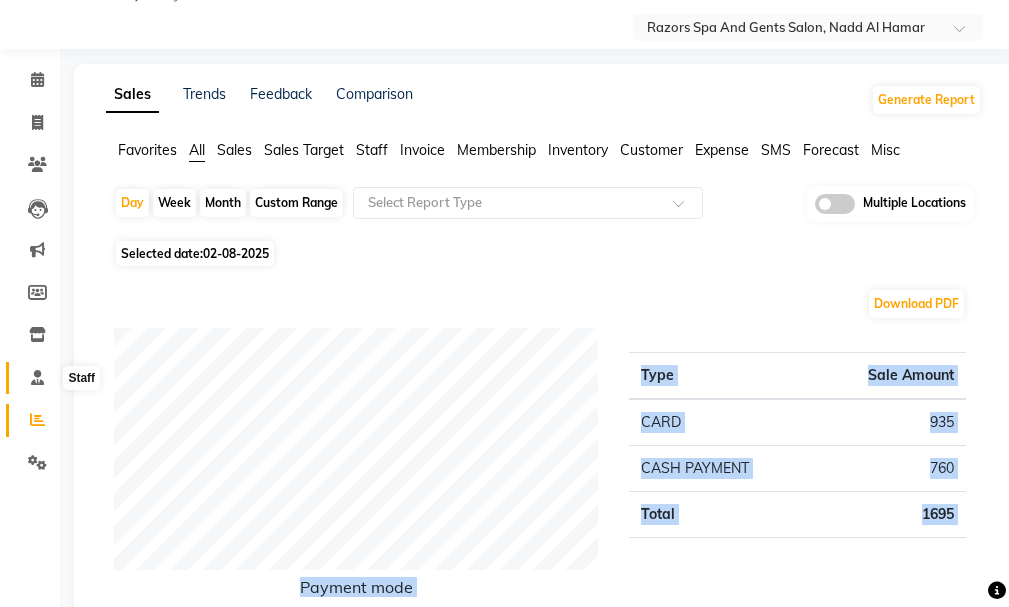 click 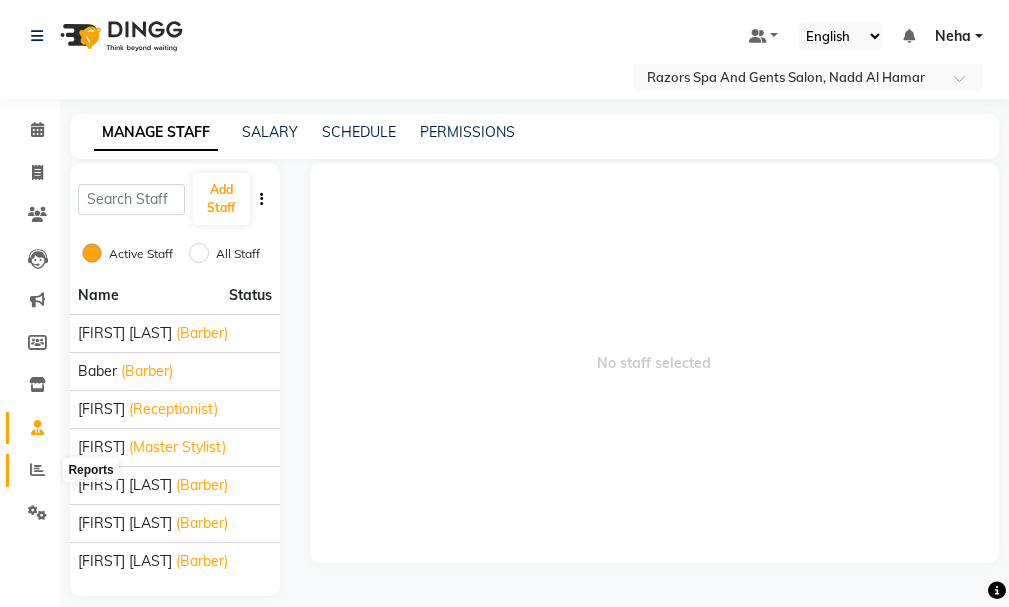 click 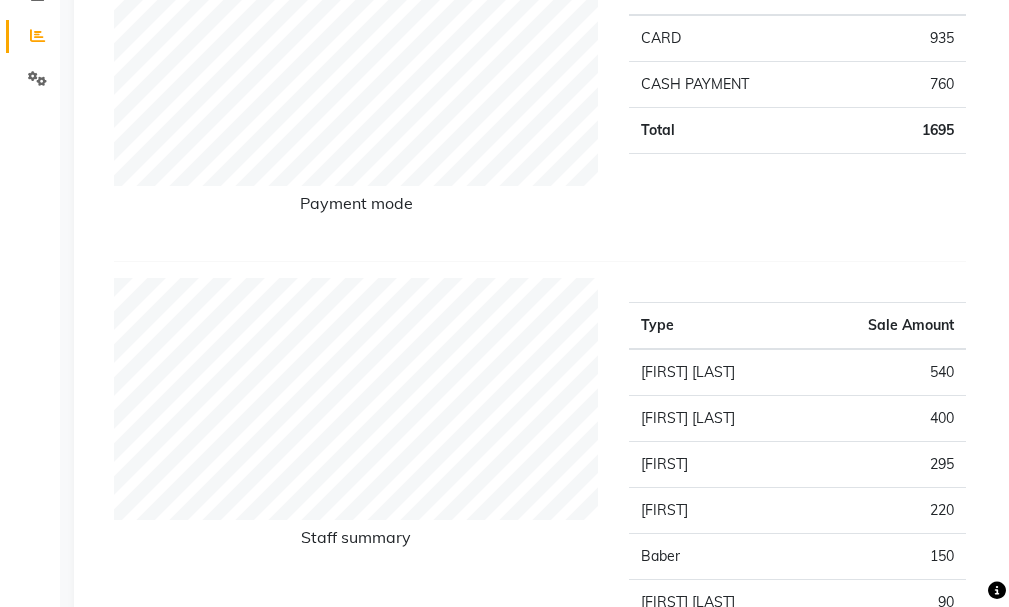 scroll, scrollTop: 446, scrollLeft: 0, axis: vertical 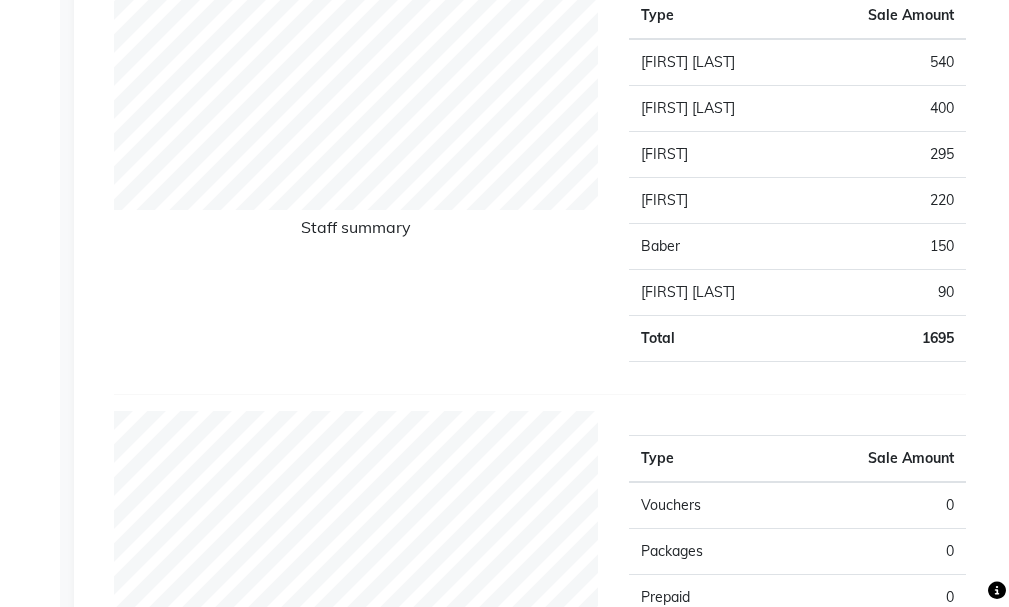 drag, startPoint x: 1016, startPoint y: 167, endPoint x: 1016, endPoint y: 146, distance: 21 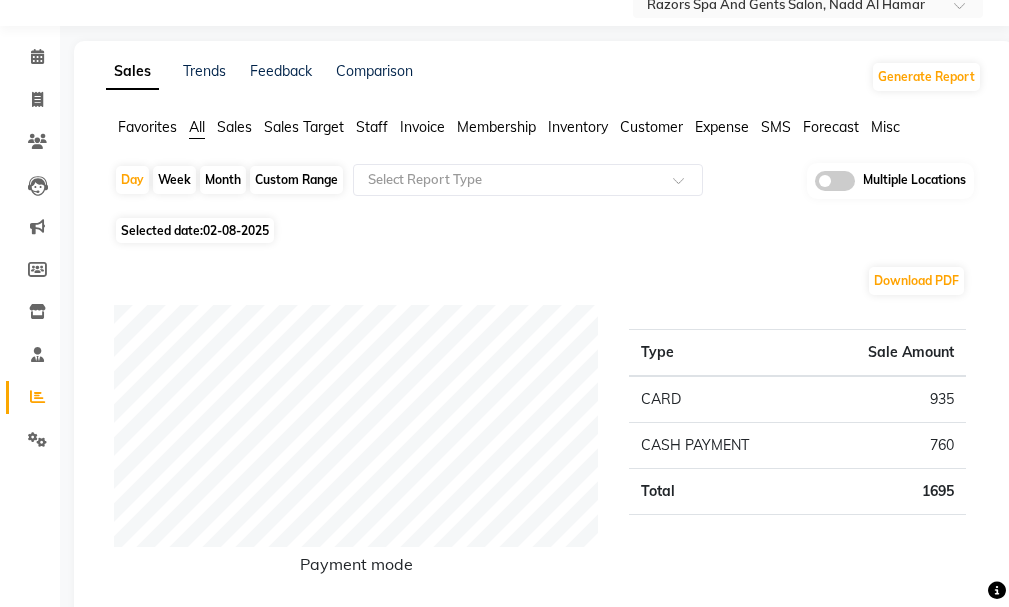 scroll, scrollTop: 0, scrollLeft: 0, axis: both 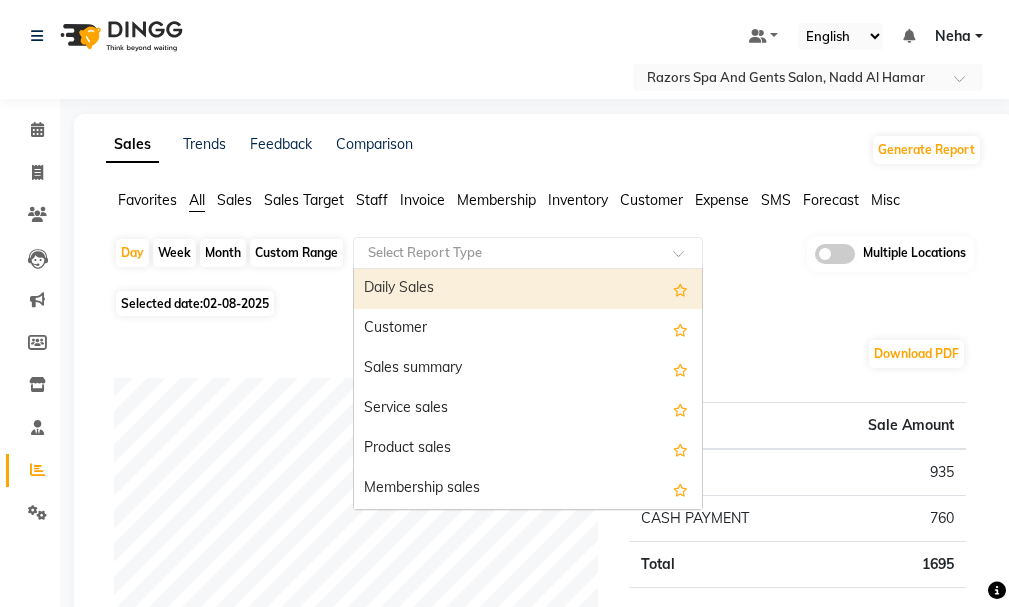 click 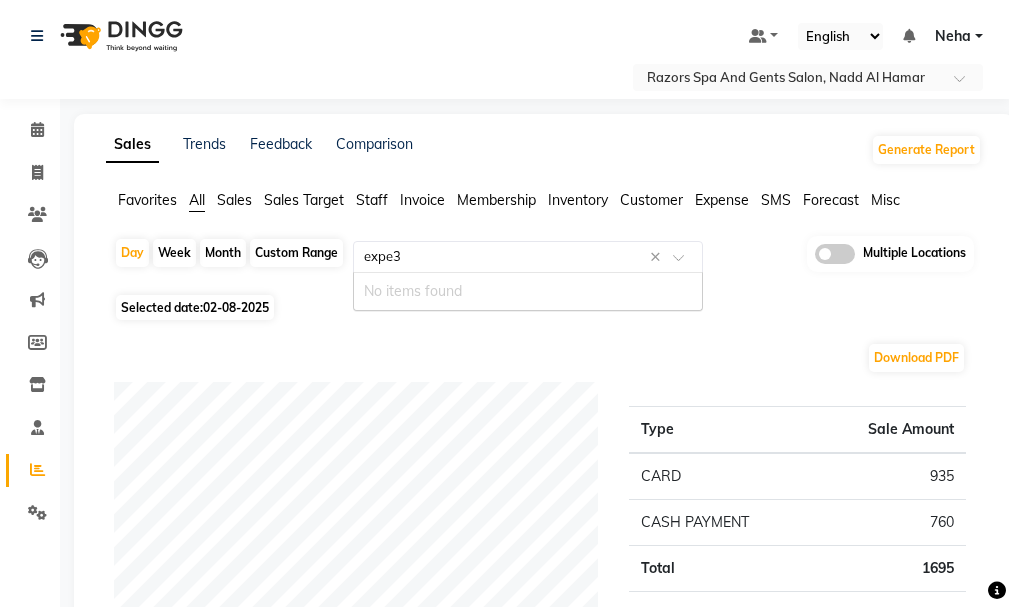 type on "expe" 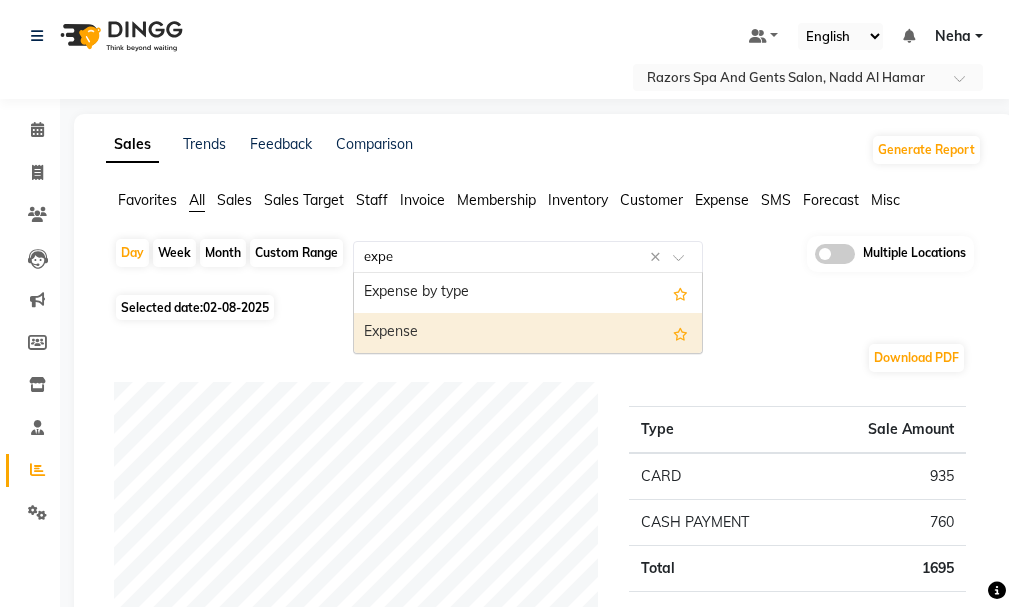click on "Expense" at bounding box center (528, 333) 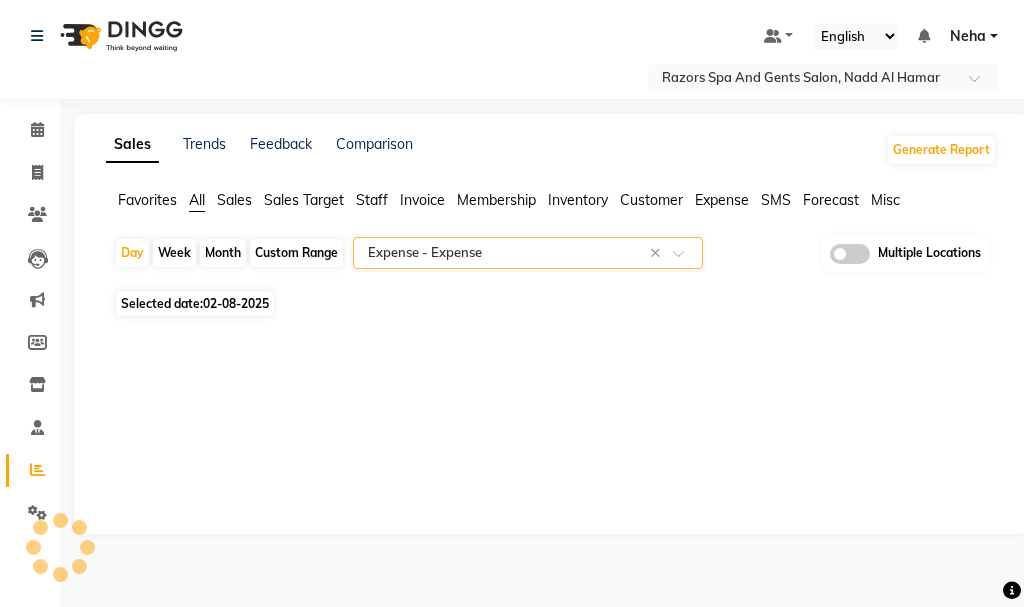select on "full_report" 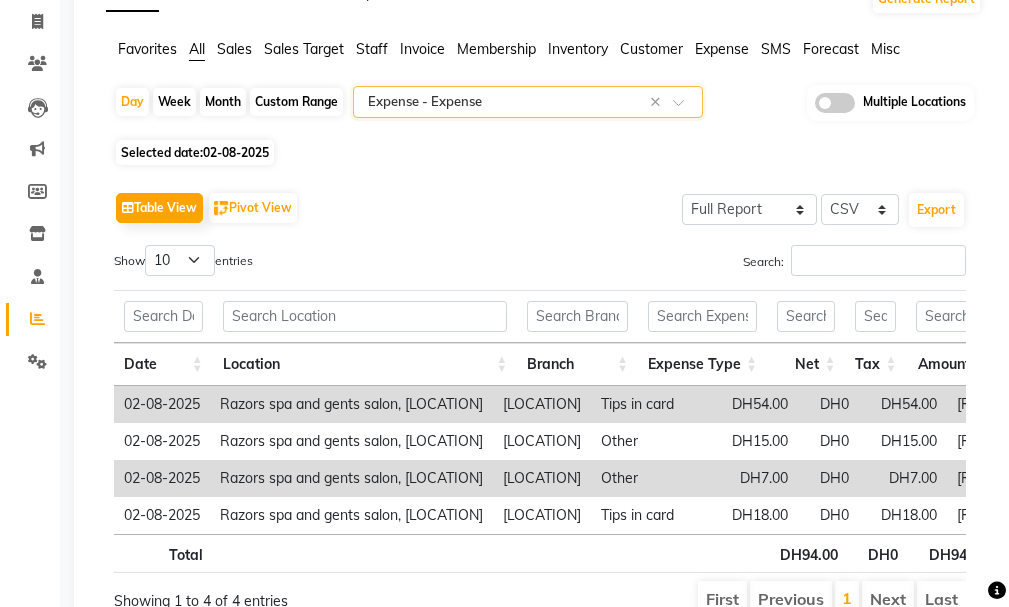 scroll, scrollTop: 154, scrollLeft: 0, axis: vertical 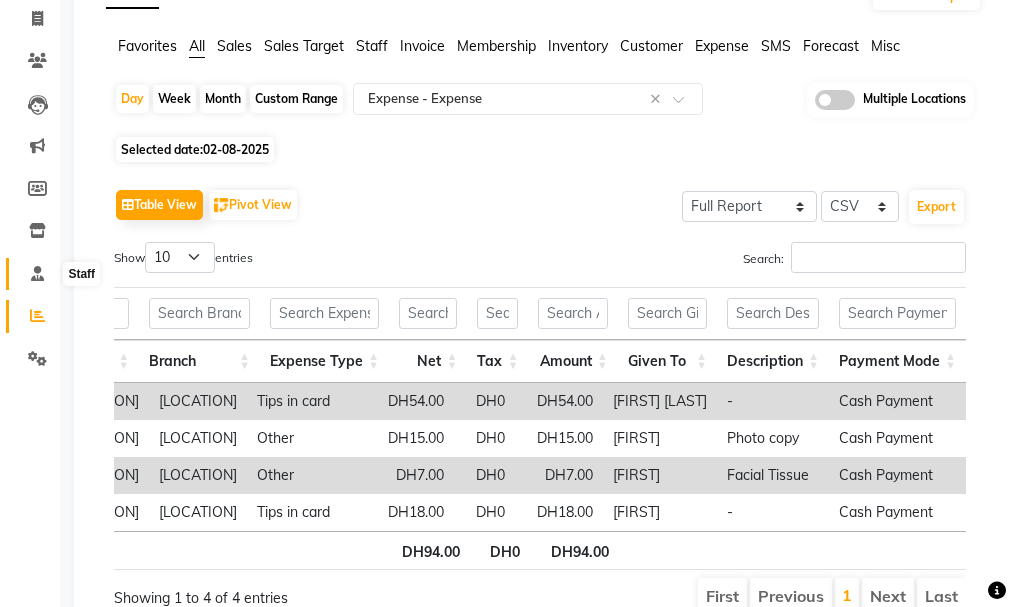 click 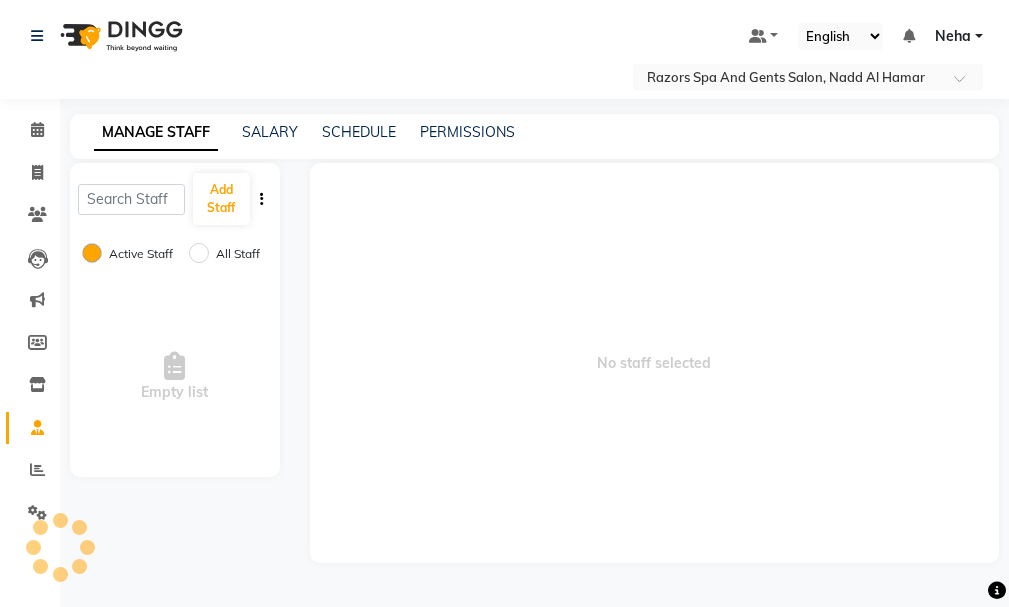 scroll, scrollTop: 0, scrollLeft: 0, axis: both 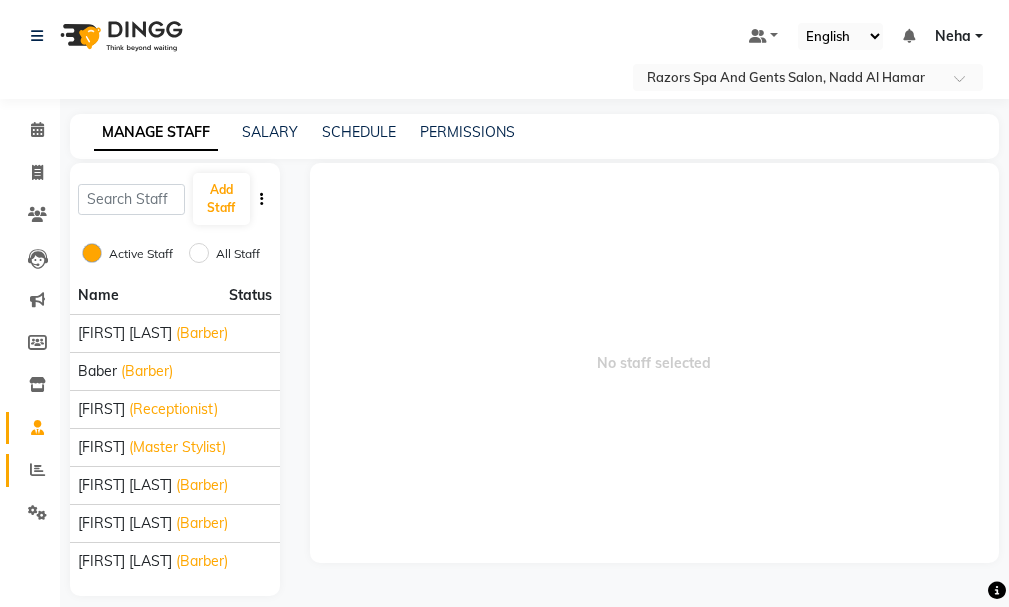 click 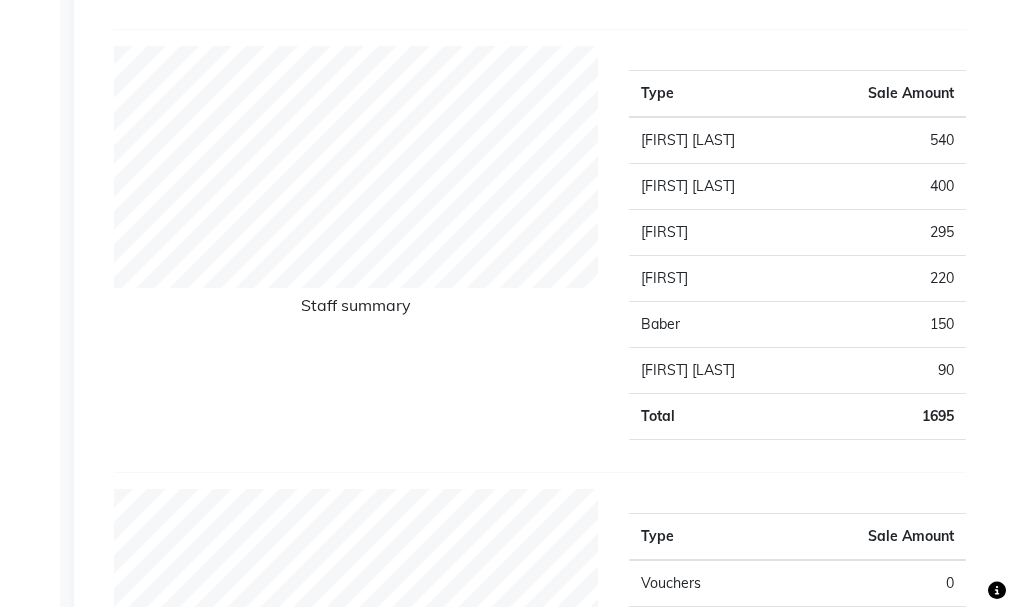 scroll, scrollTop: 677, scrollLeft: 0, axis: vertical 